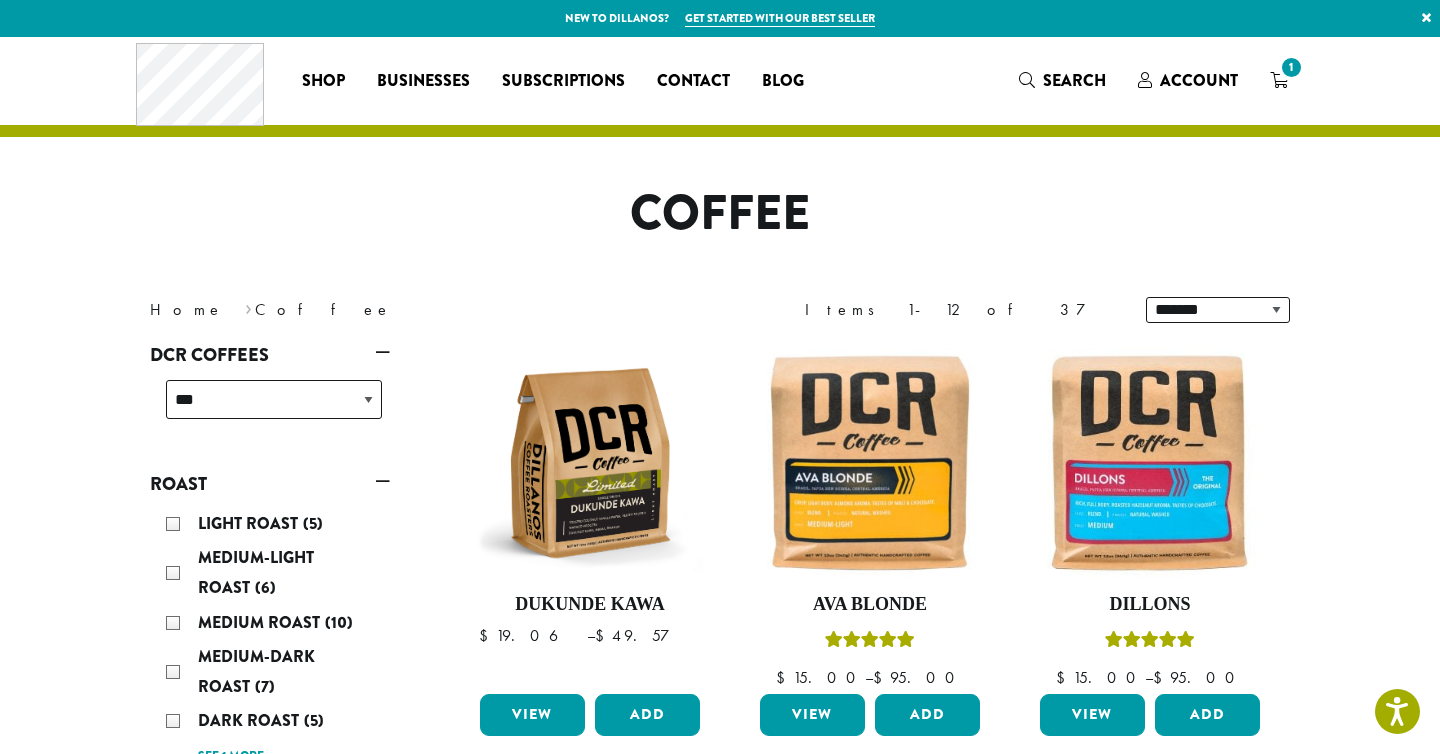 scroll, scrollTop: 0, scrollLeft: 0, axis: both 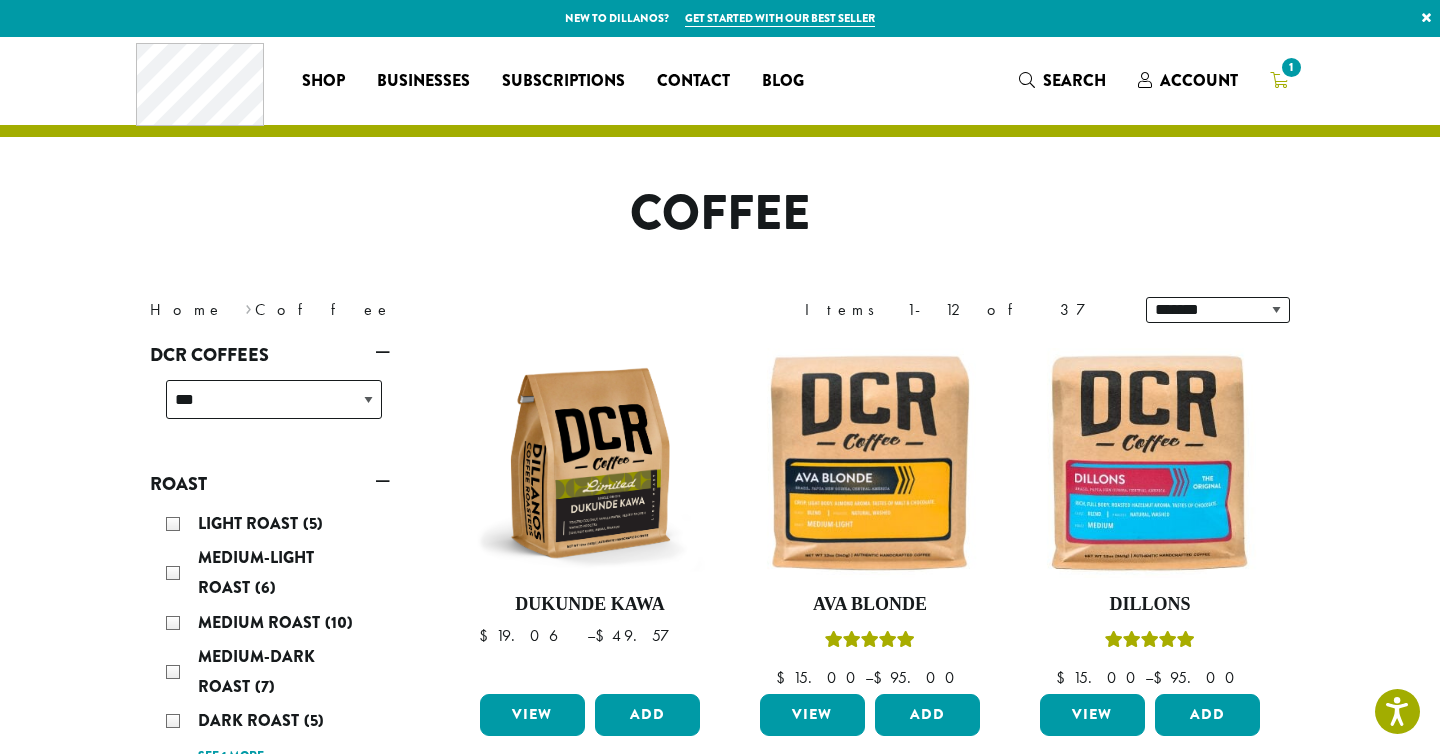 click on "1" at bounding box center [1291, 67] 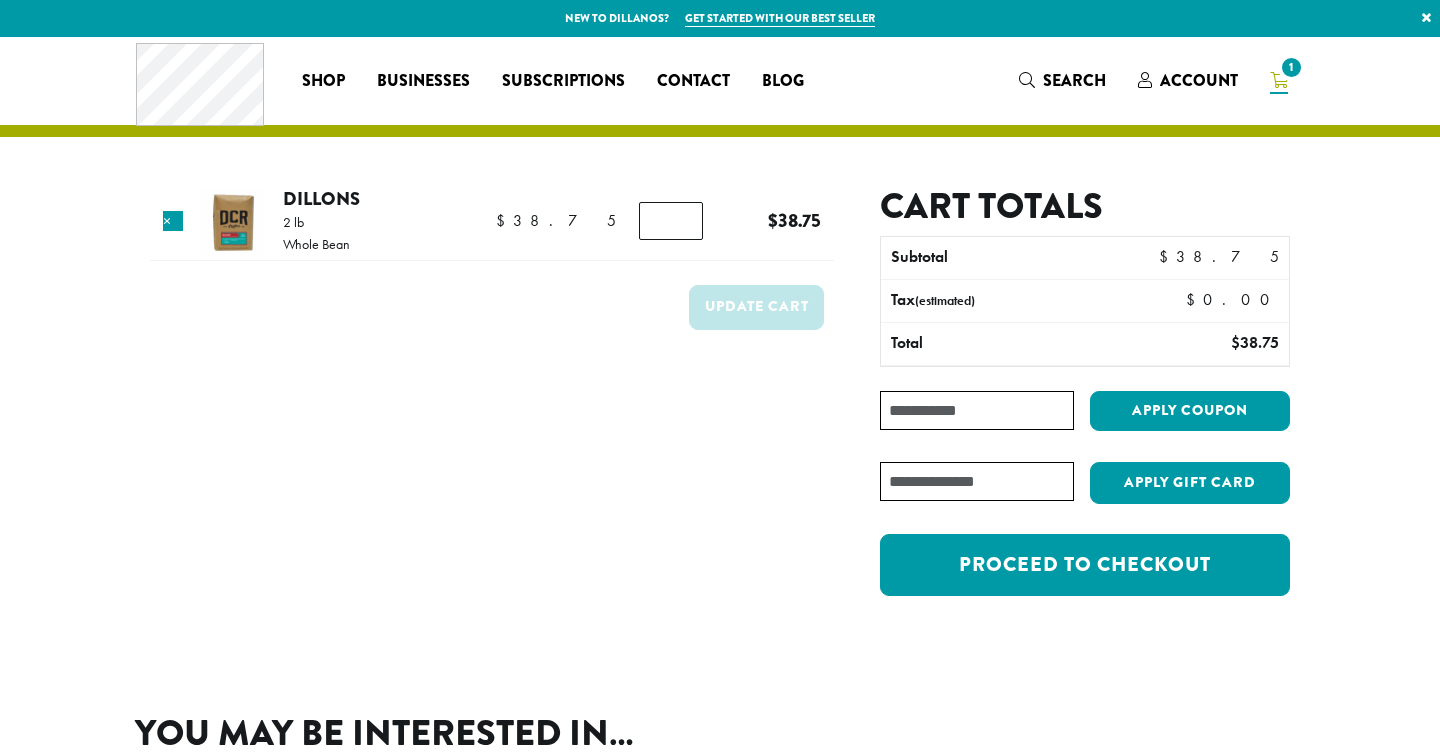 scroll, scrollTop: 0, scrollLeft: 0, axis: both 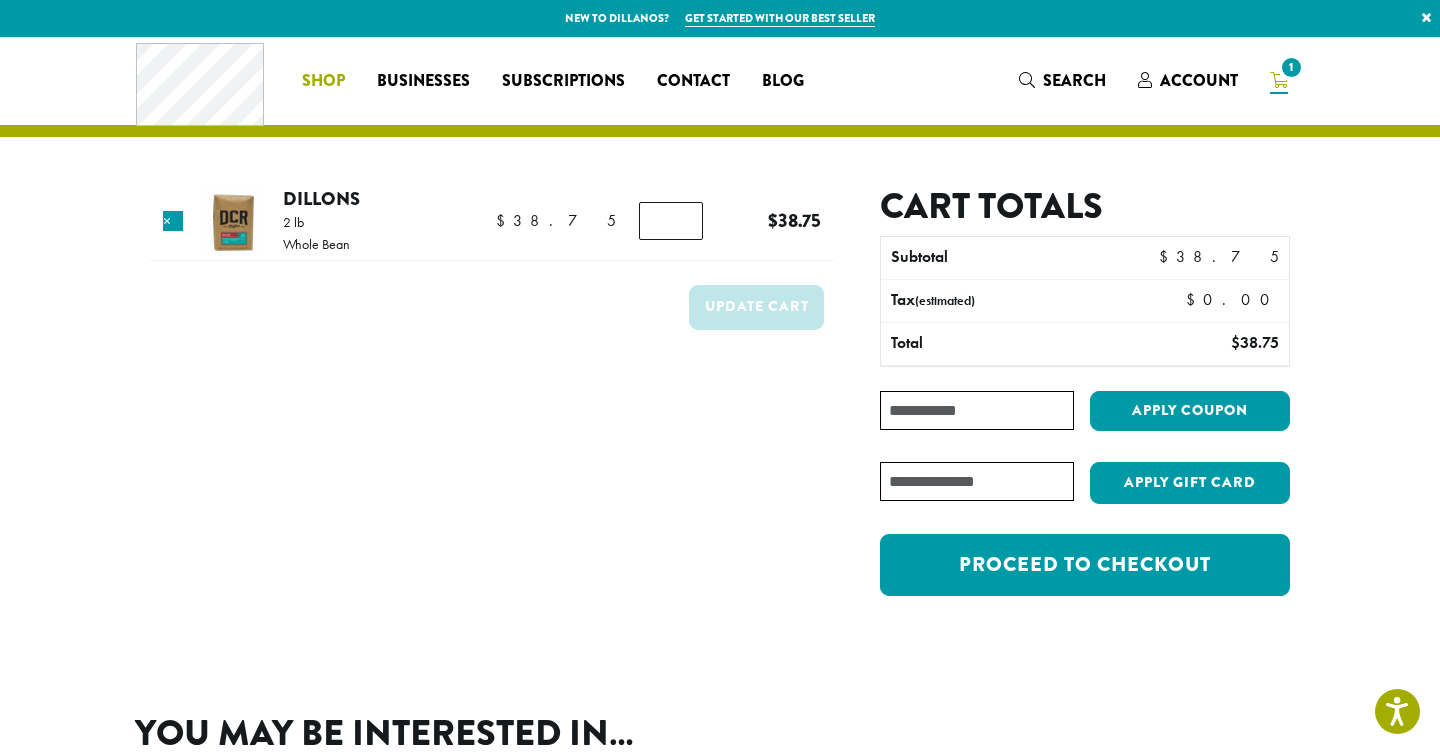 click on "Shop" at bounding box center [323, 81] 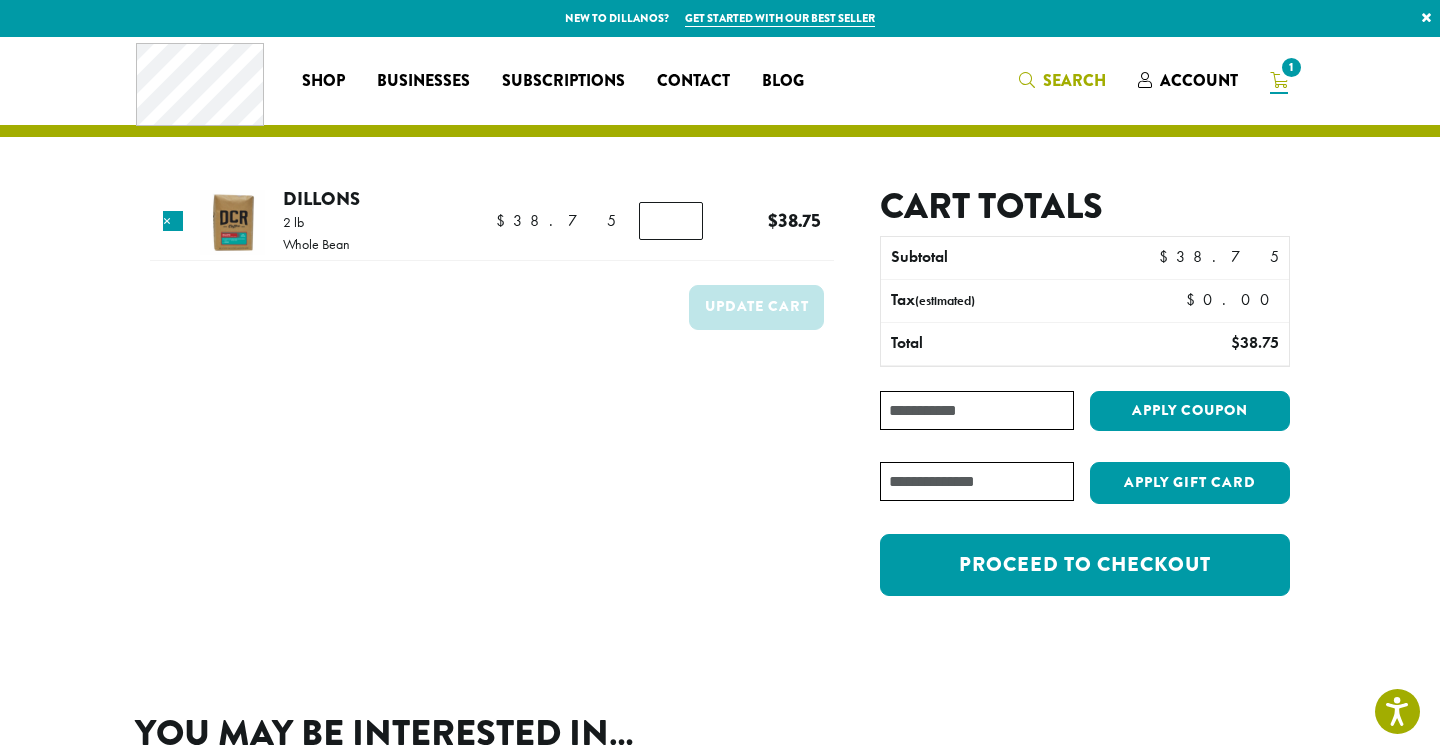 click on "Search" at bounding box center (1074, 80) 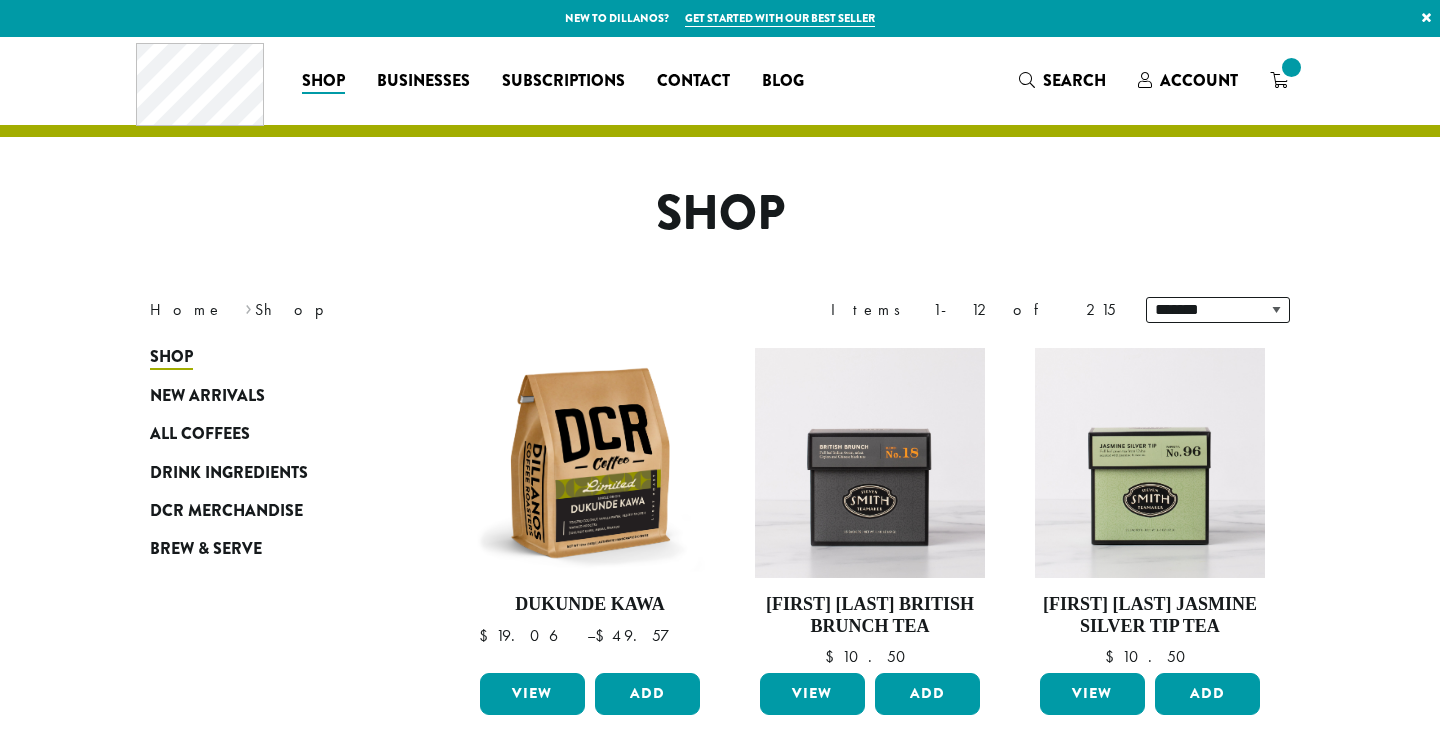 scroll, scrollTop: 0, scrollLeft: 0, axis: both 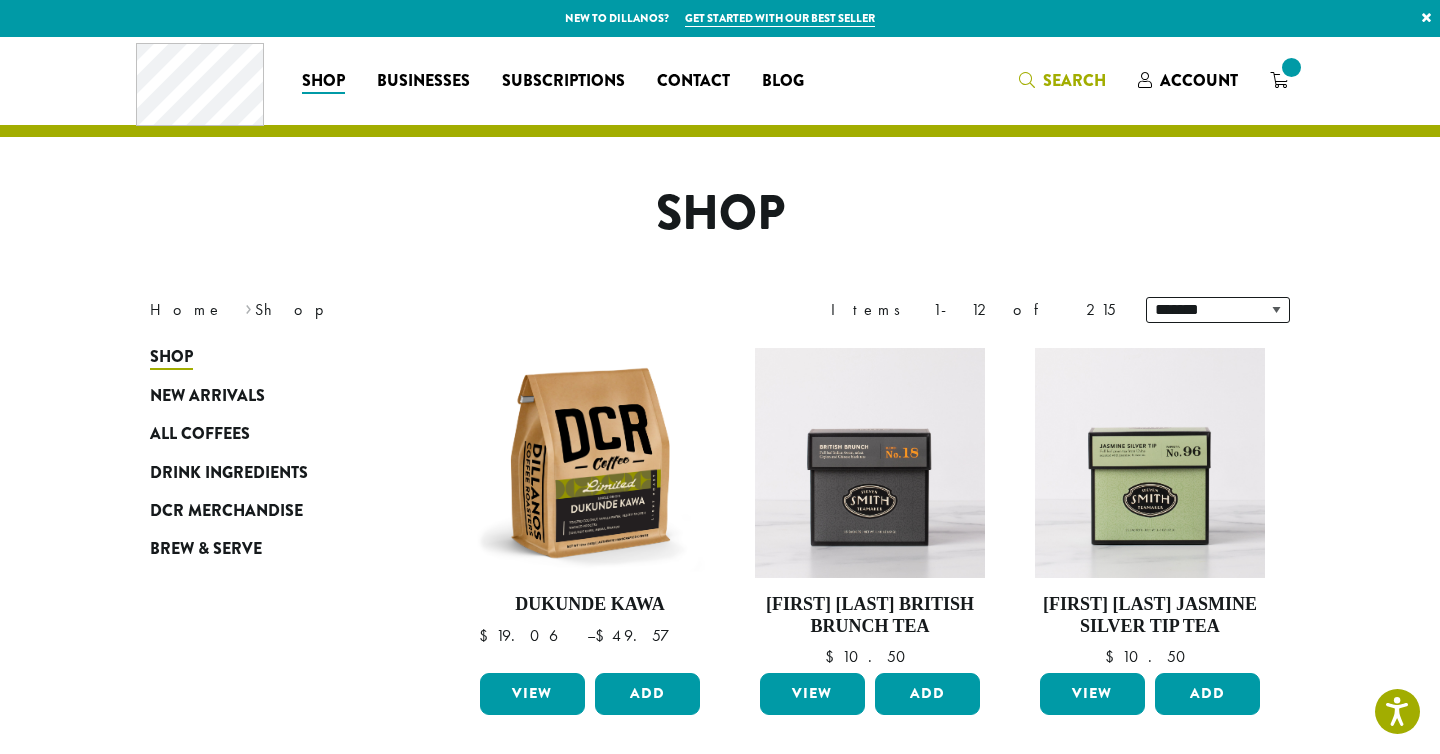 click on "Search" at bounding box center (1074, 80) 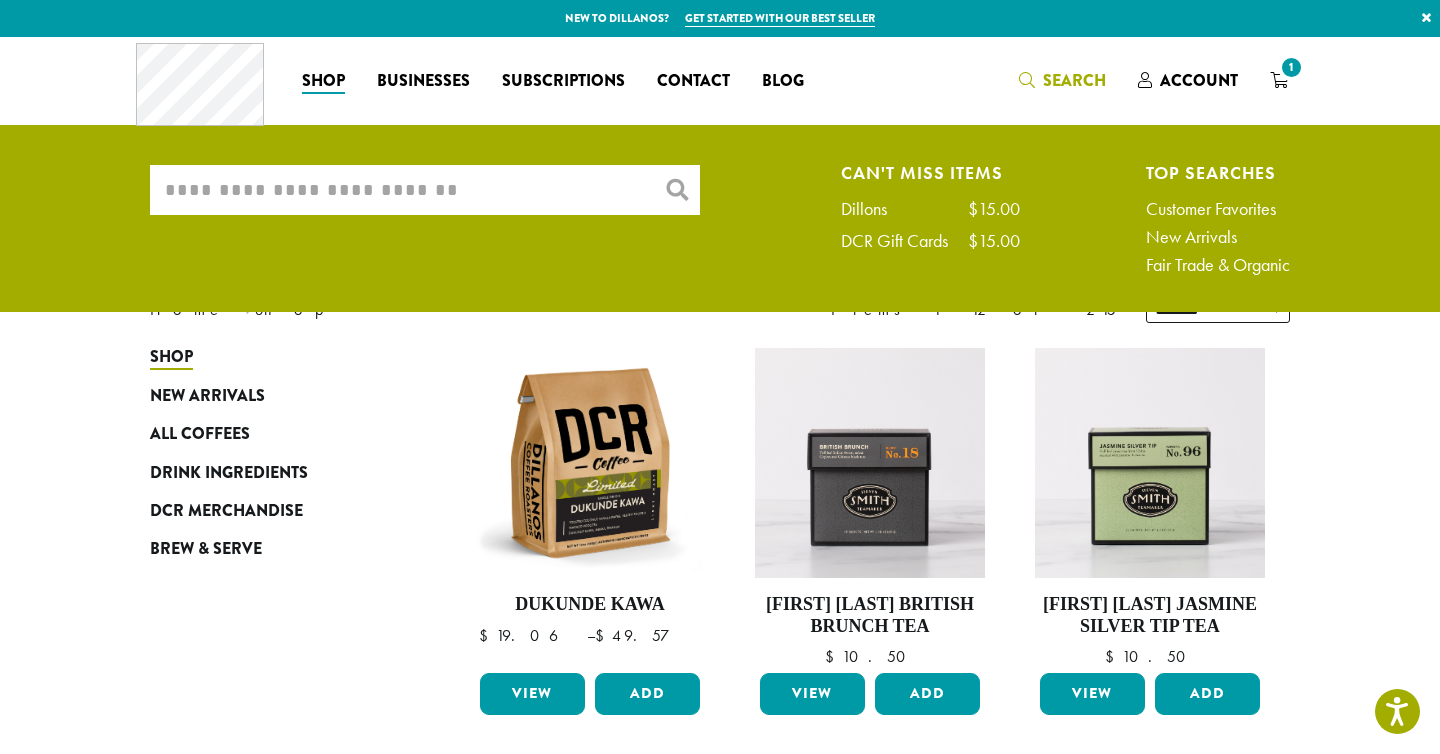 scroll, scrollTop: 0, scrollLeft: 0, axis: both 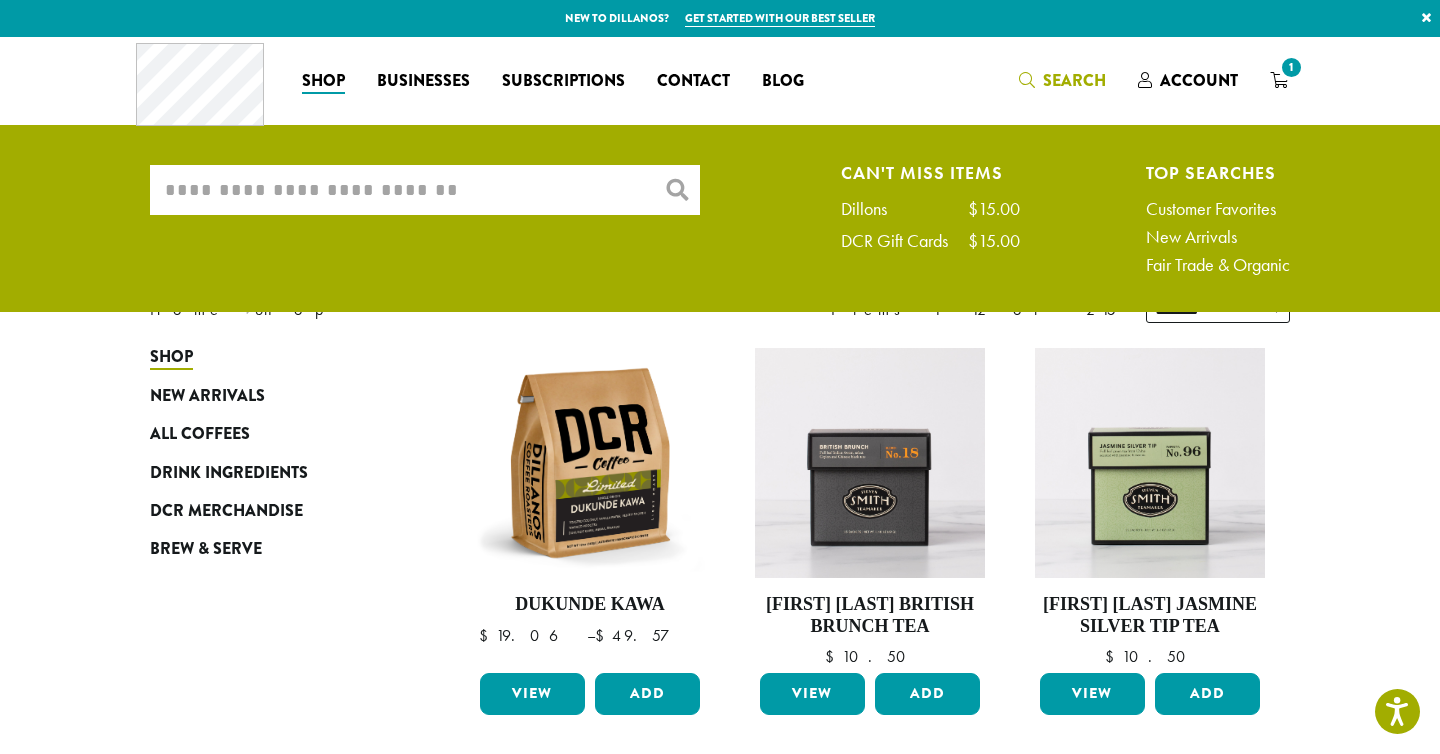 click on "What are you searching for?" at bounding box center [425, 190] 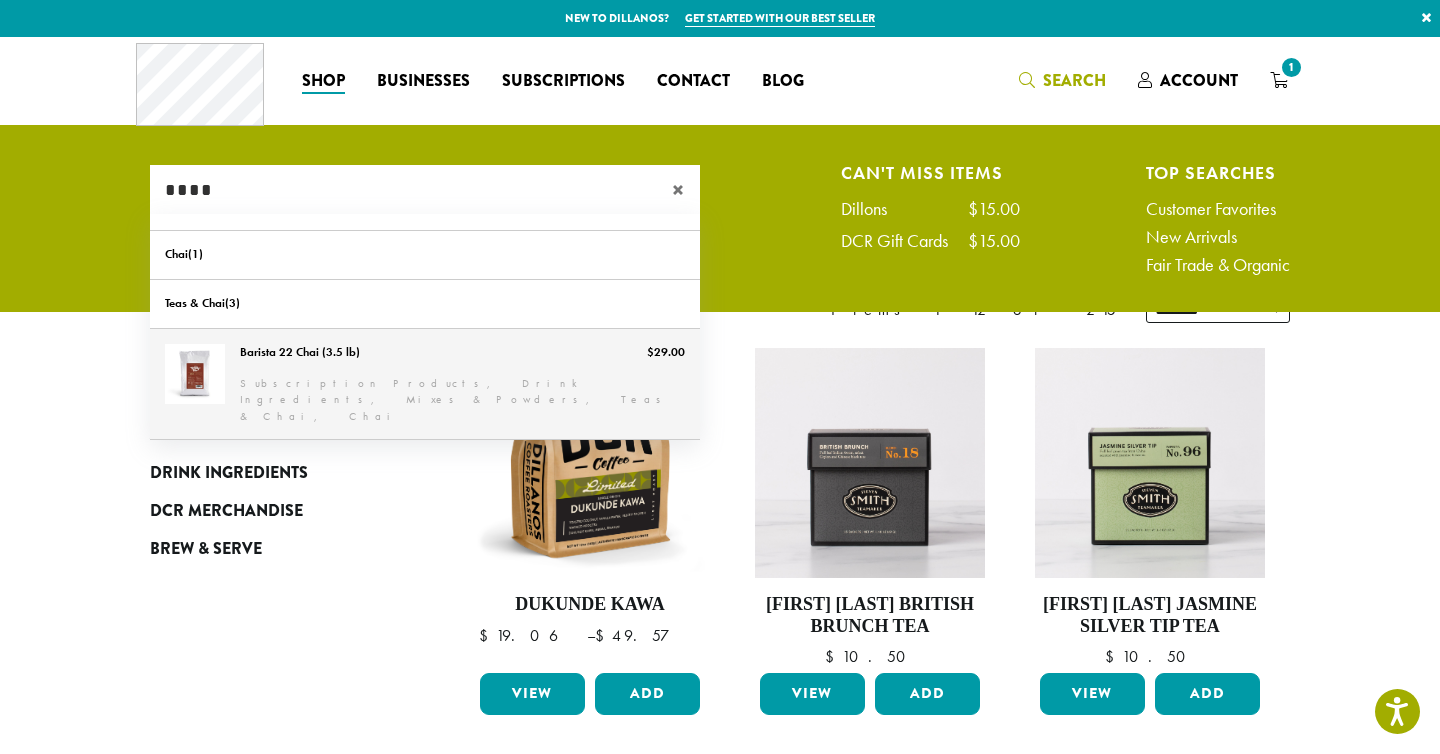 type on "****" 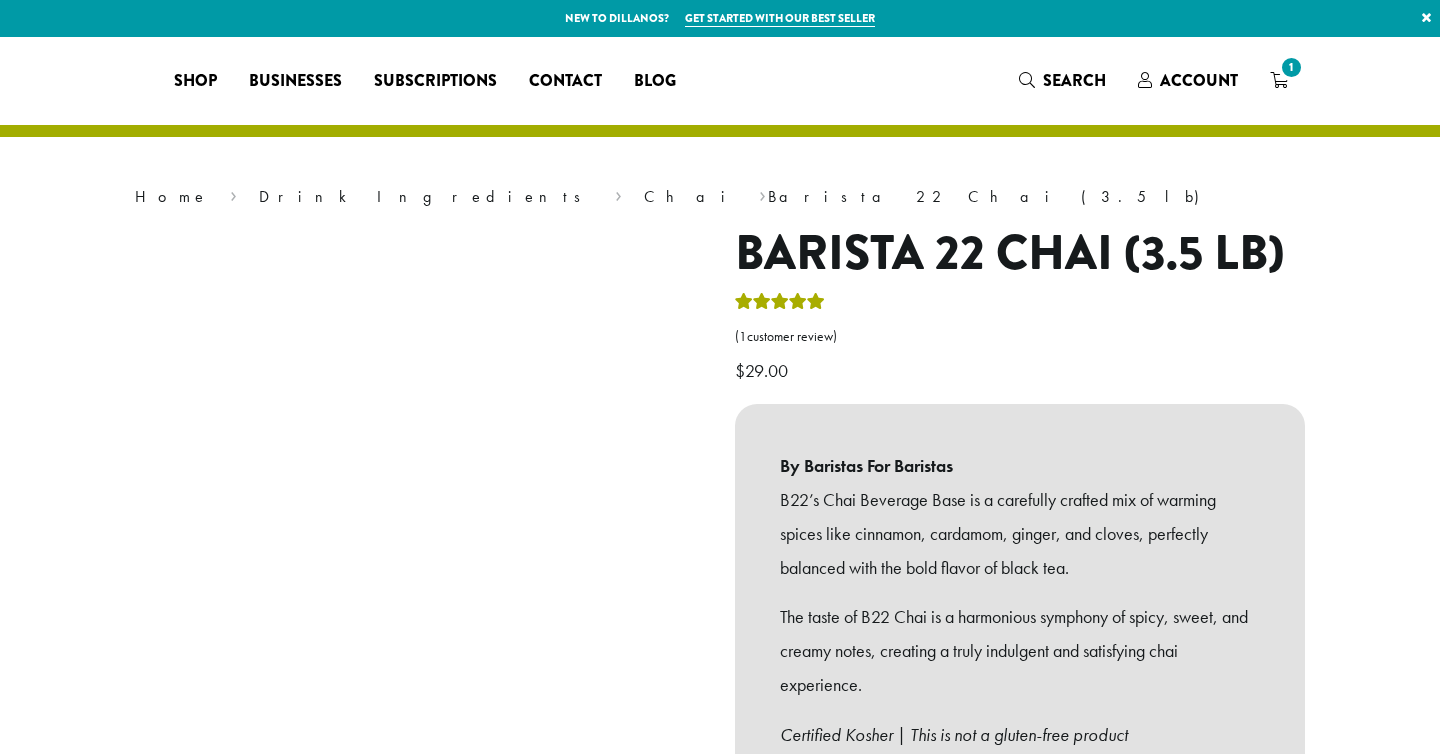 scroll, scrollTop: 0, scrollLeft: 0, axis: both 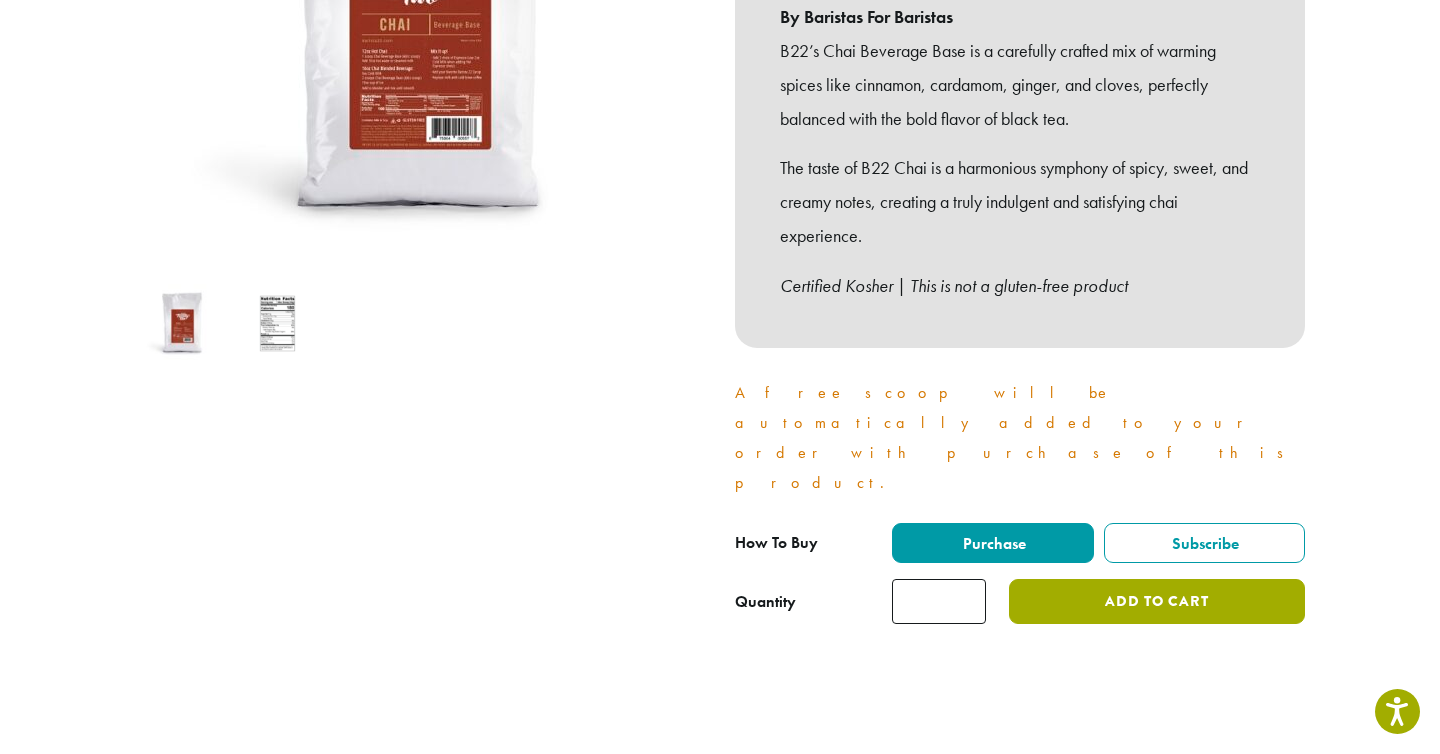 click on "Add to cart" at bounding box center (1157, 601) 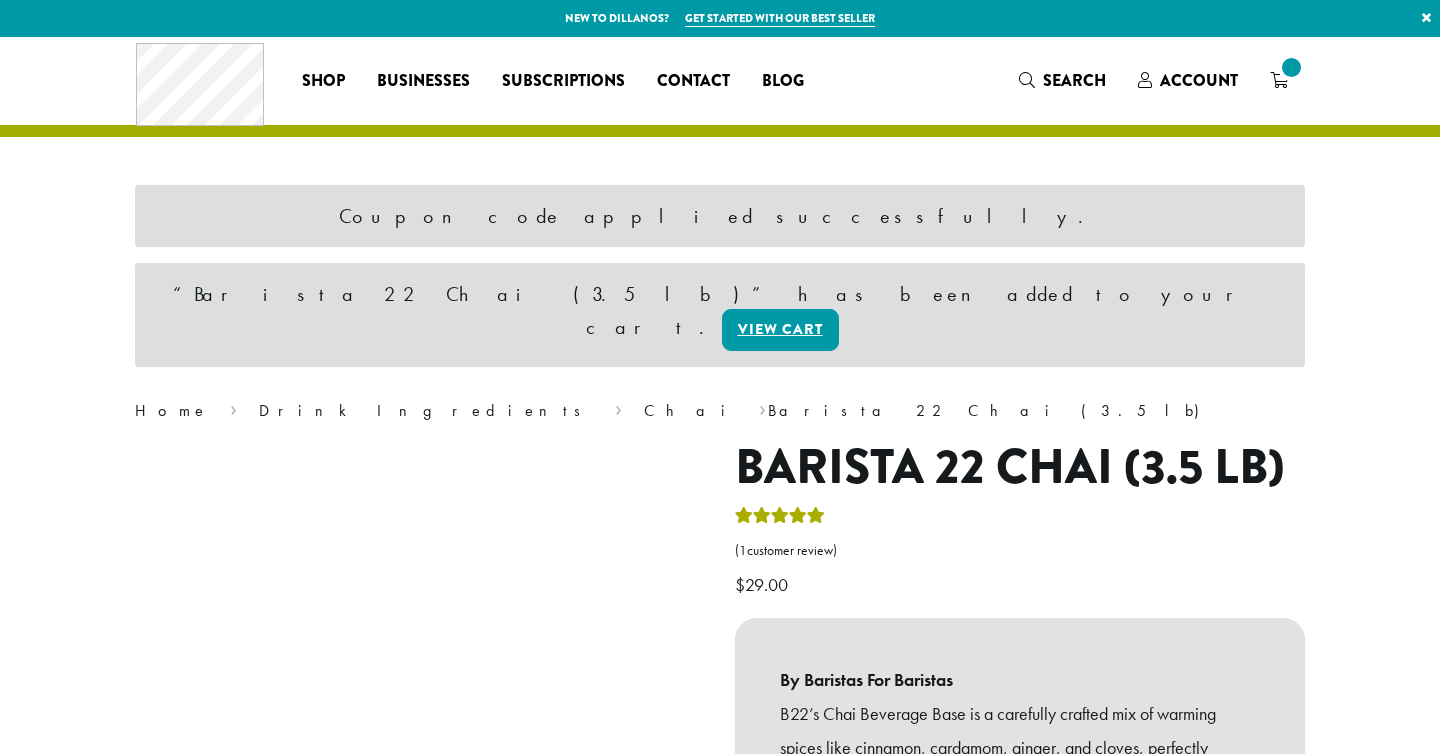 scroll, scrollTop: 0, scrollLeft: 0, axis: both 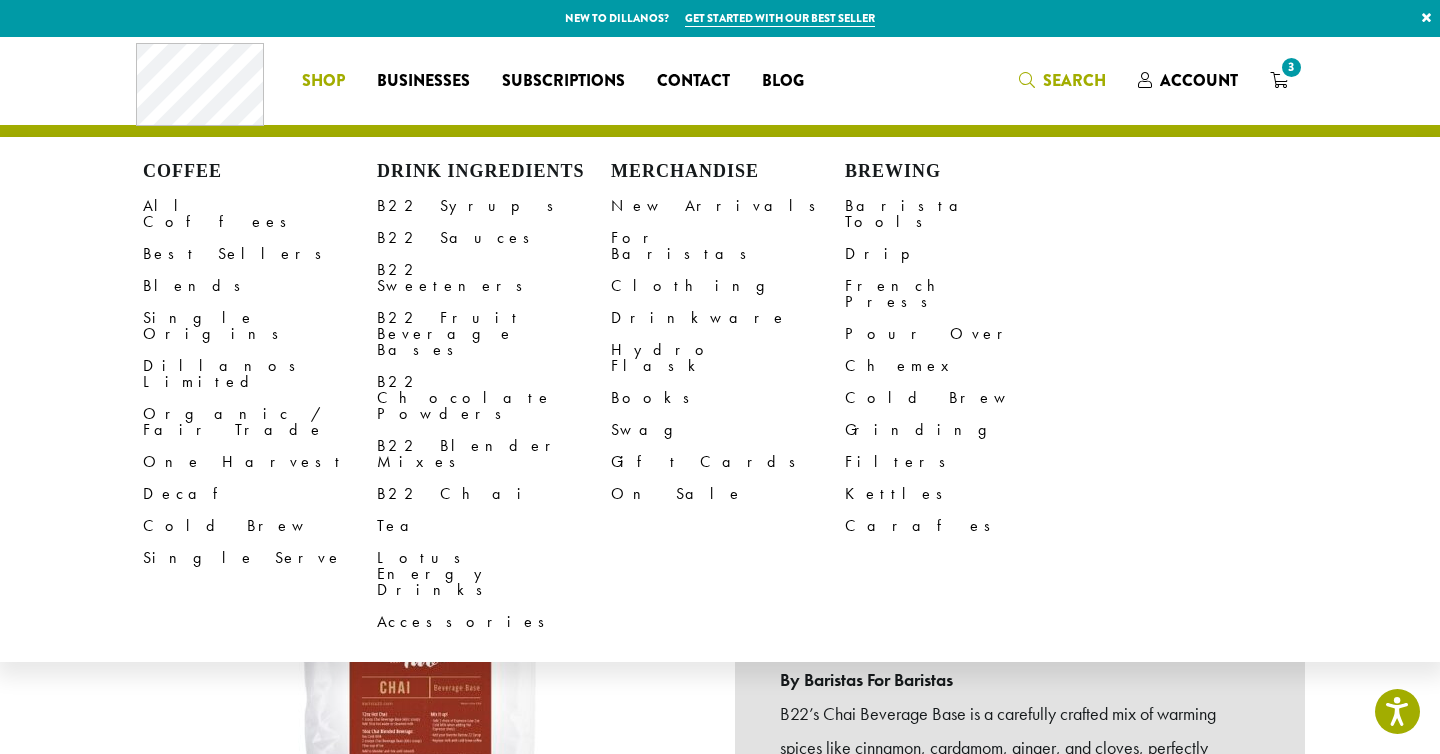 click at bounding box center [1027, 80] 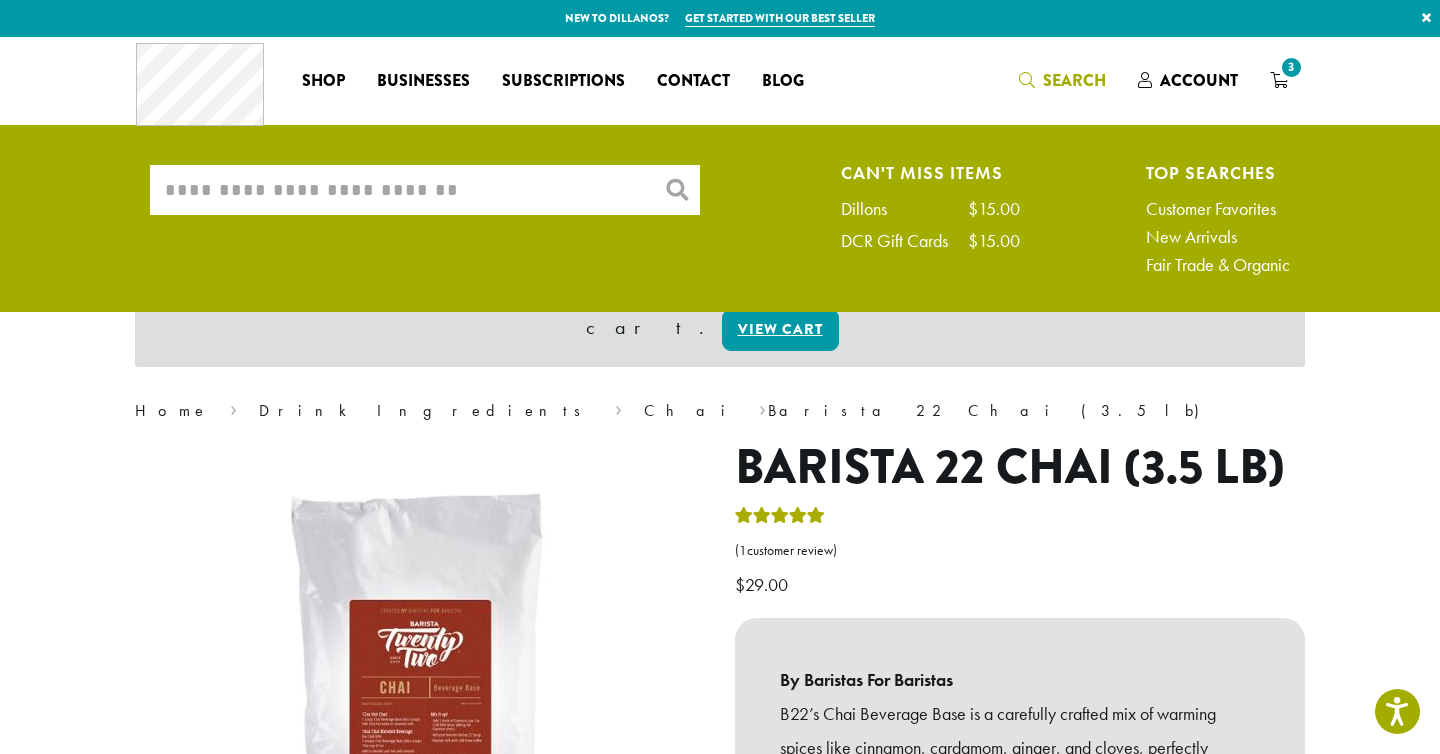 click on "What are you searching for?" at bounding box center (425, 190) 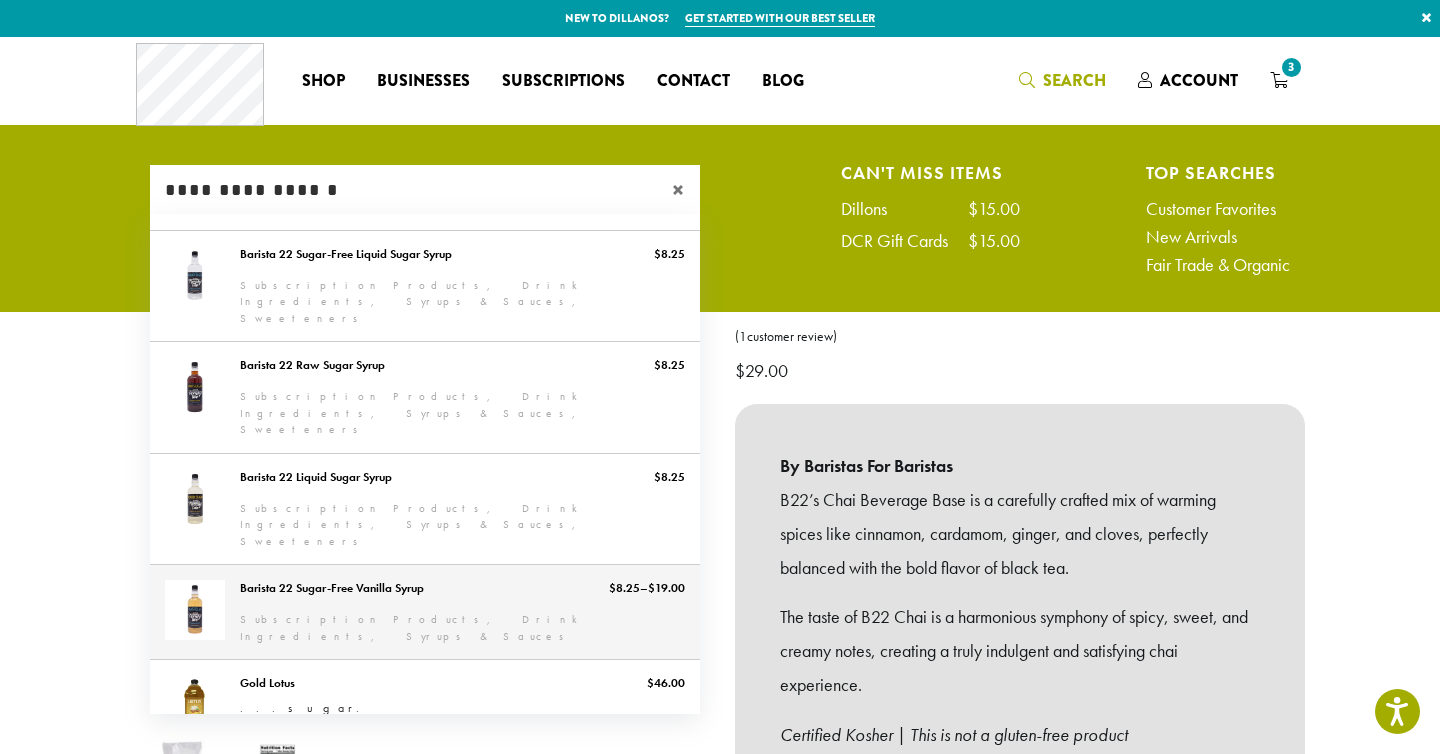 type on "**********" 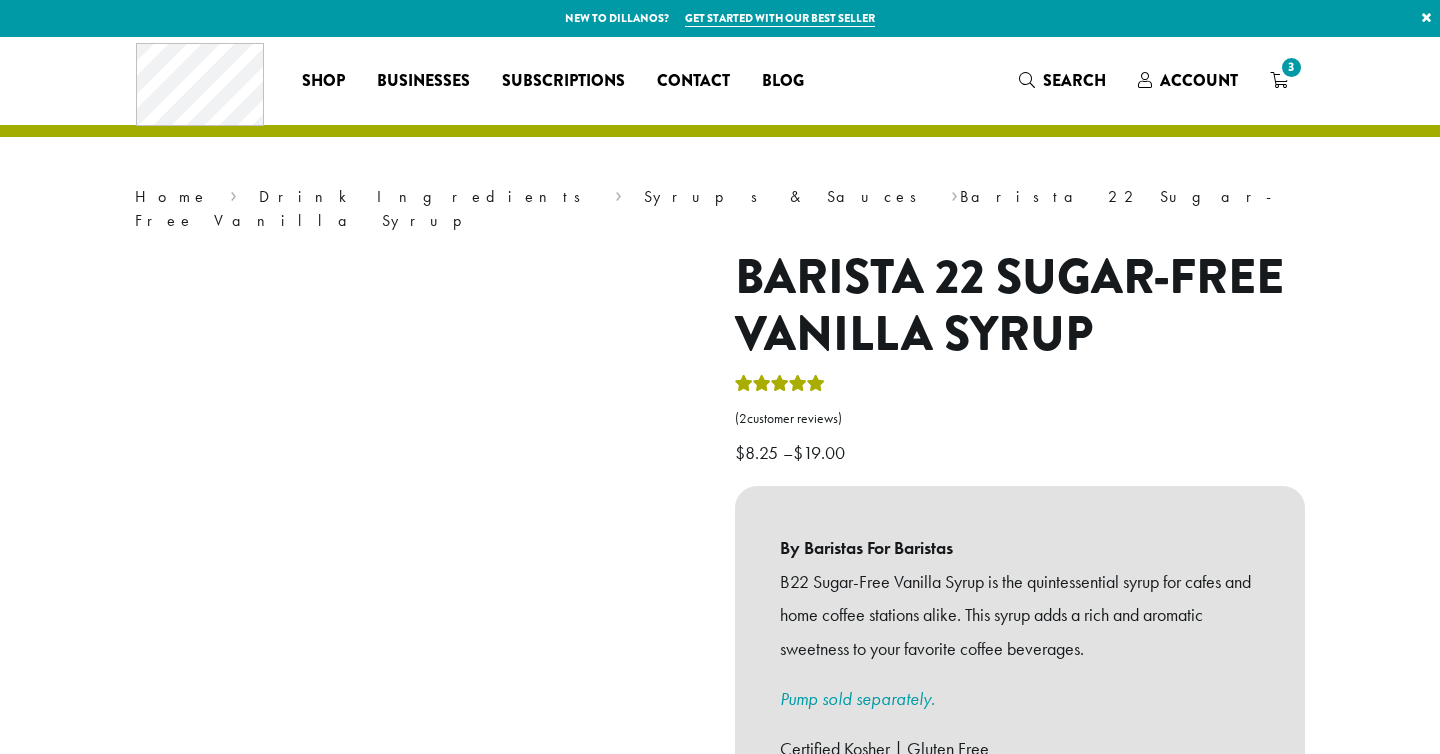 scroll, scrollTop: 0, scrollLeft: 0, axis: both 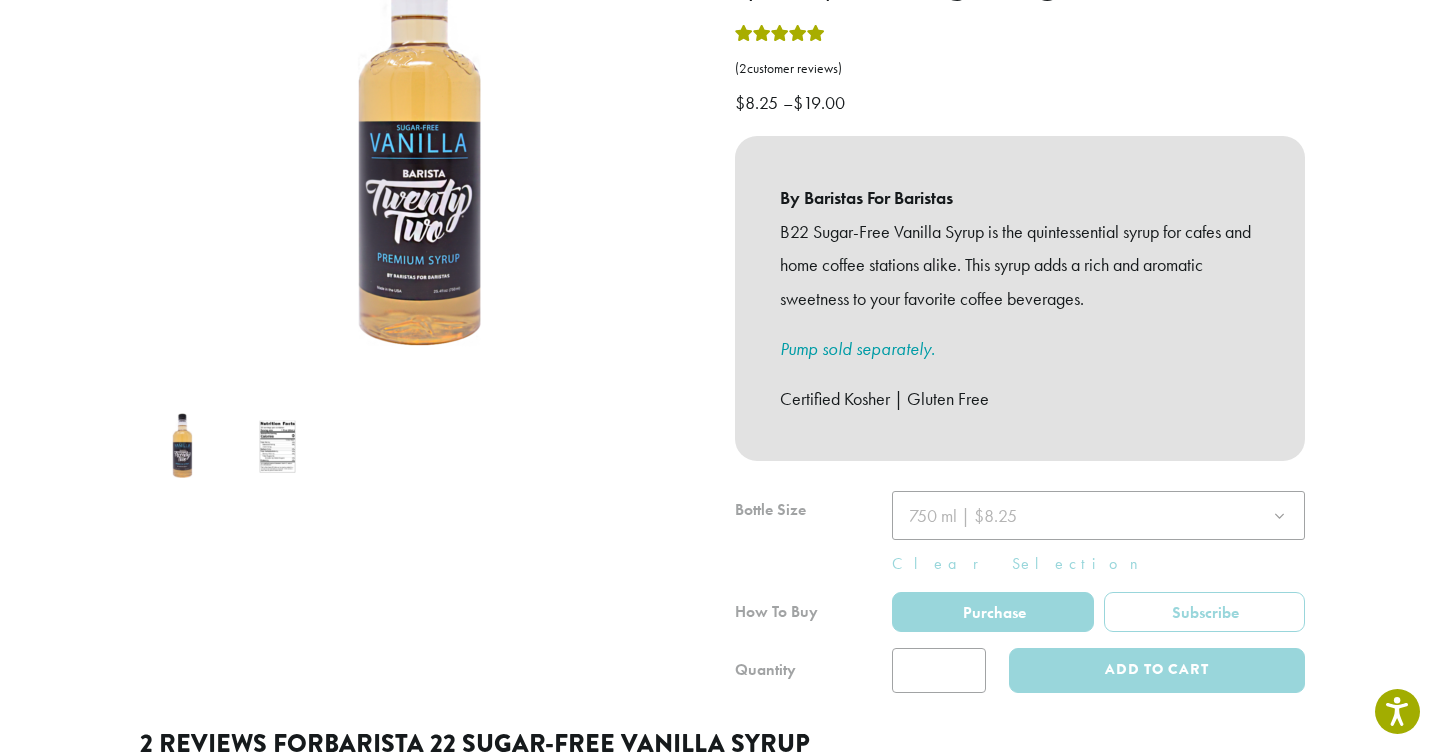 click 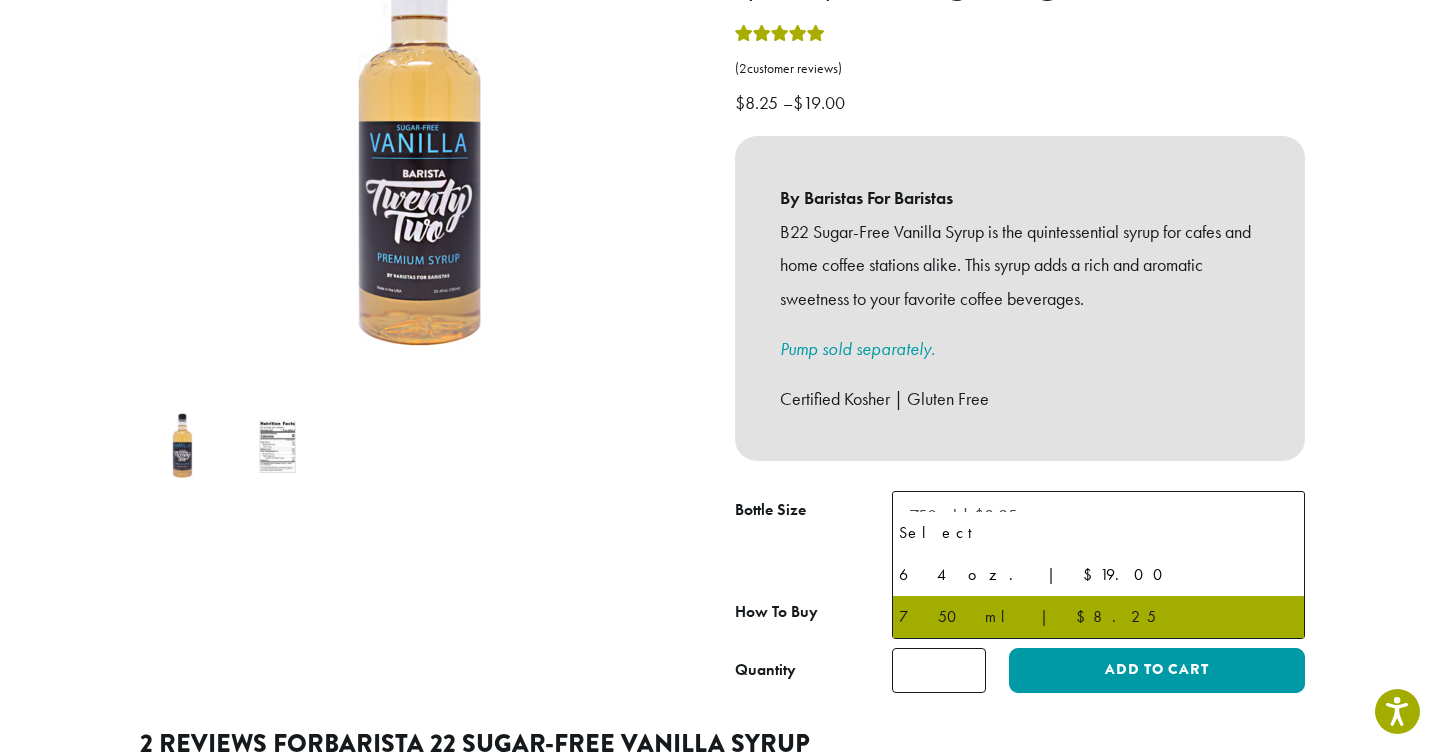 click on "750 ml | $8.25" 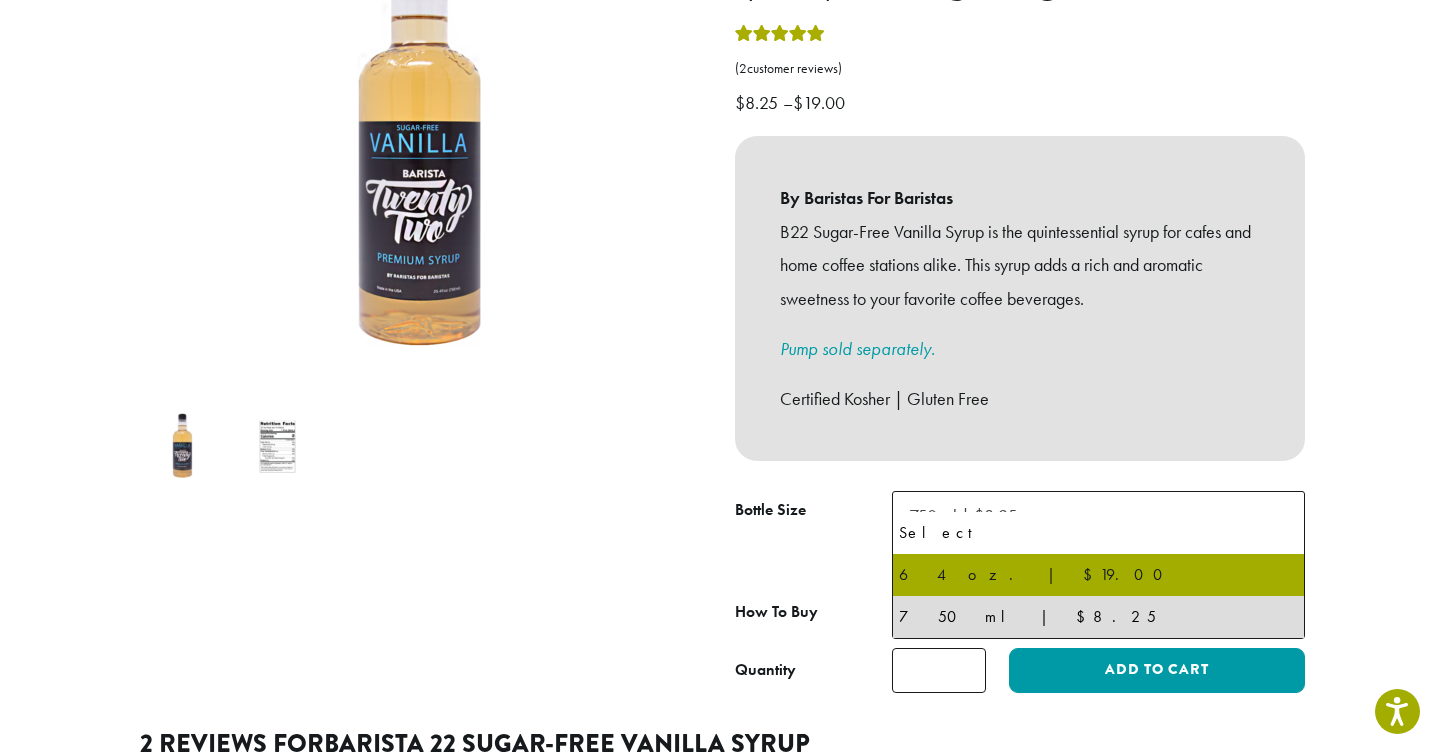 select on "*****" 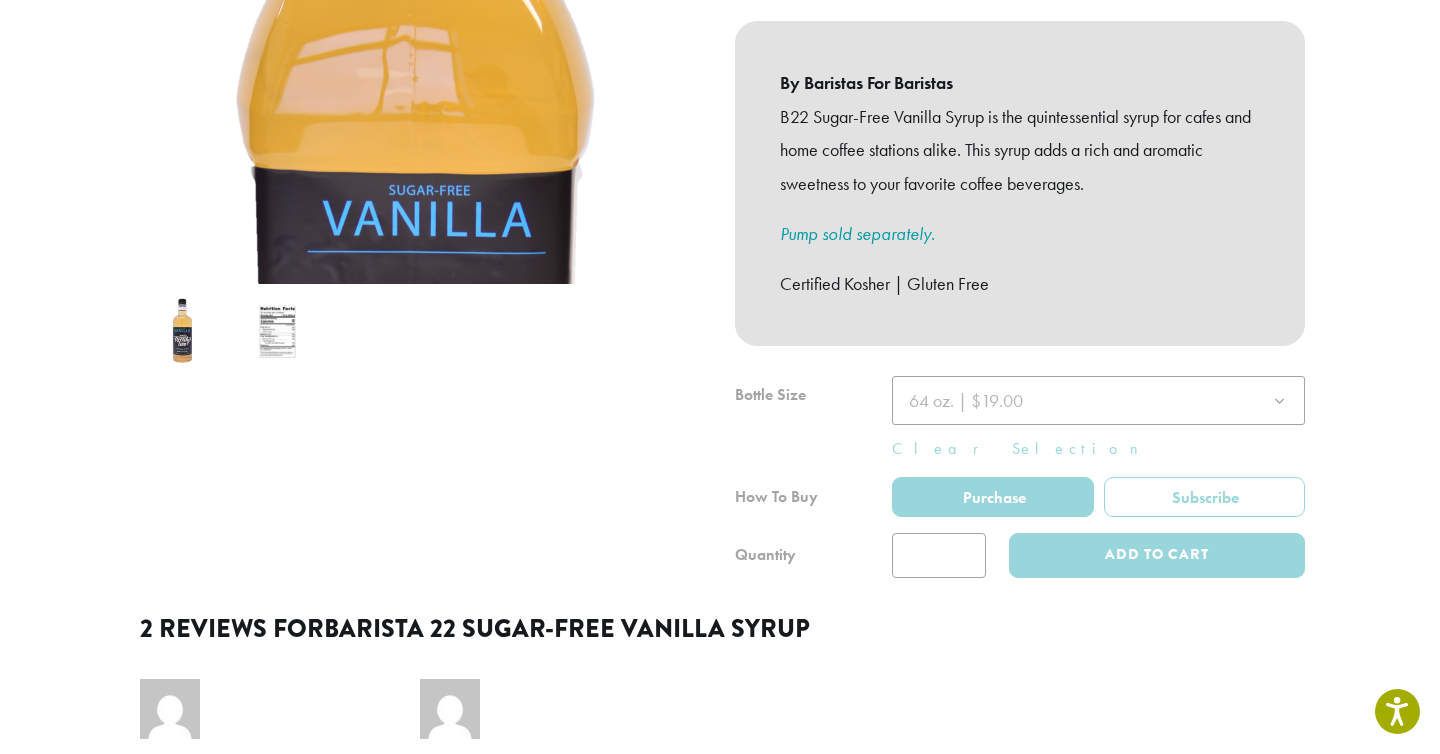 scroll, scrollTop: 513, scrollLeft: 0, axis: vertical 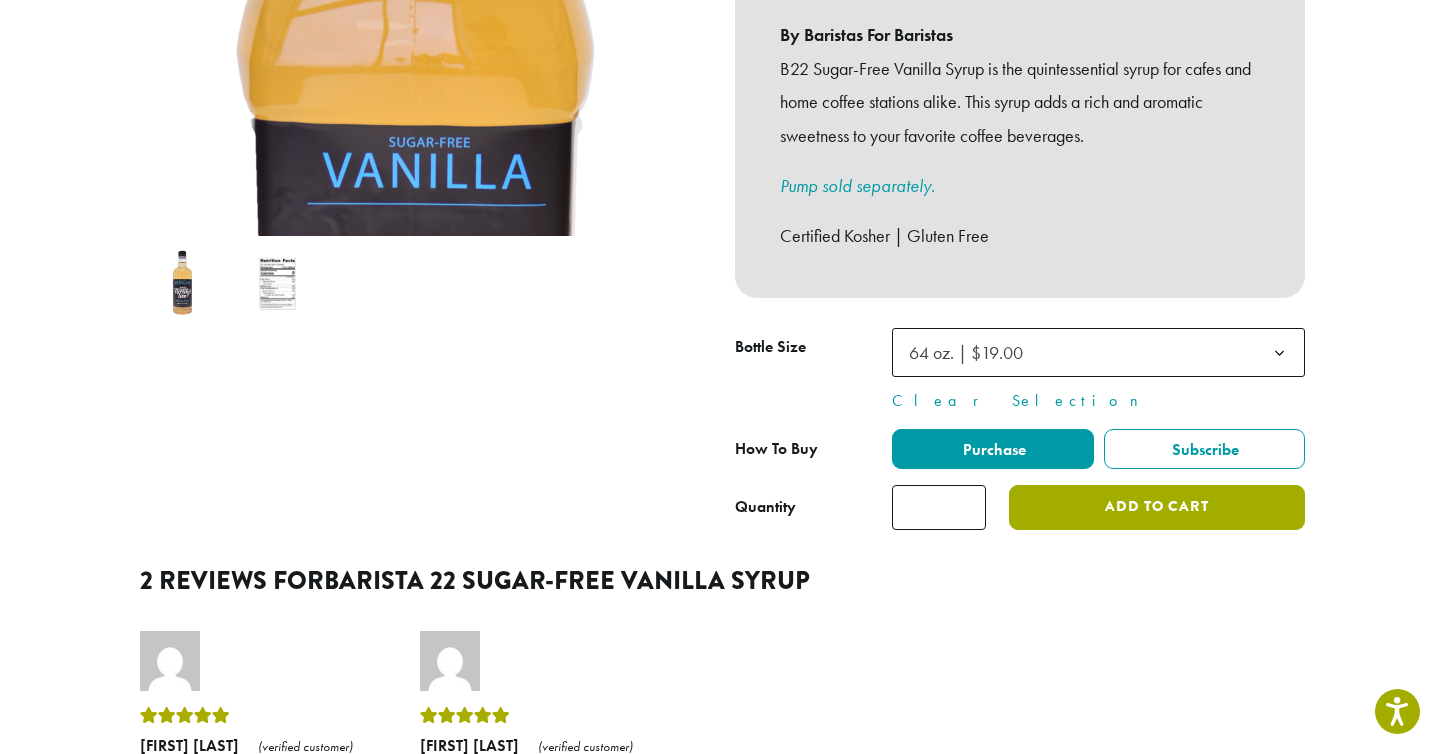 click on "Add to cart" 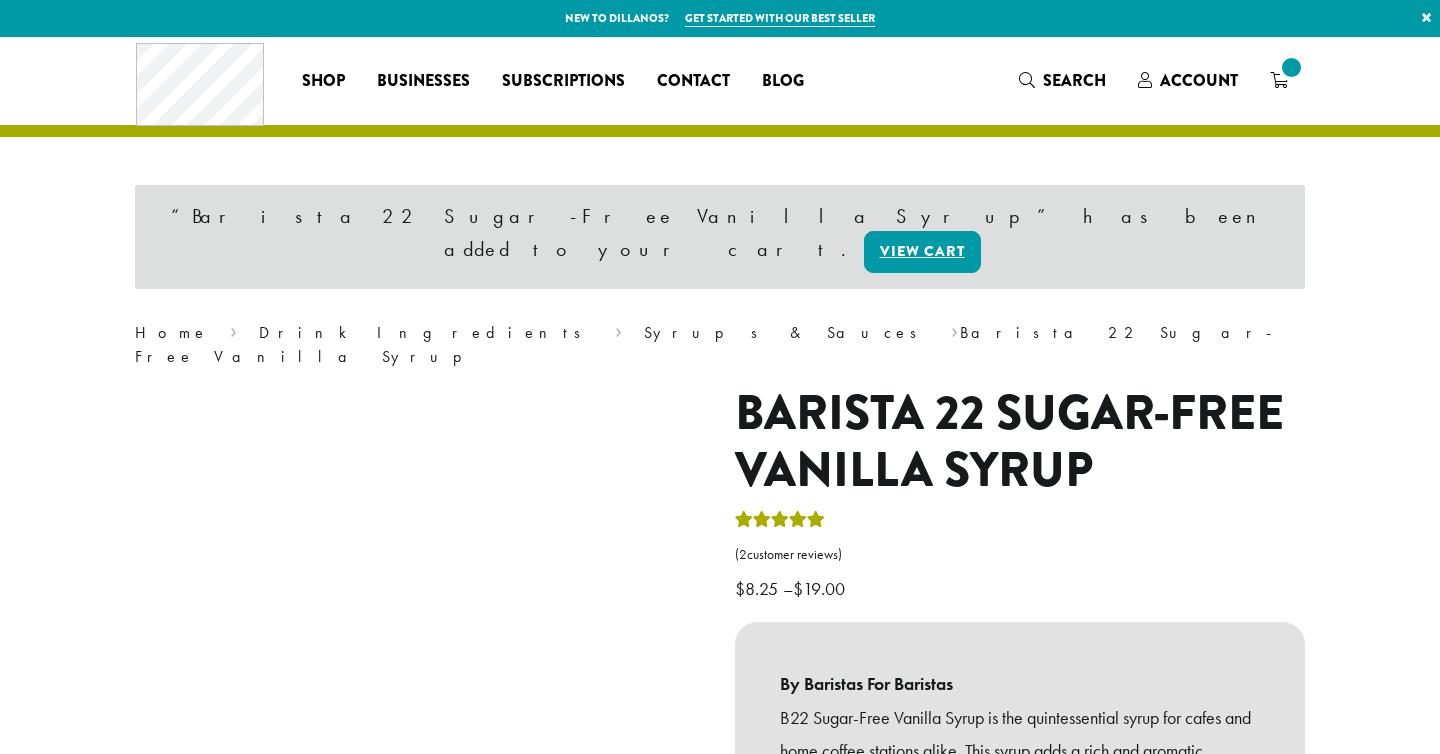 scroll, scrollTop: 0, scrollLeft: 0, axis: both 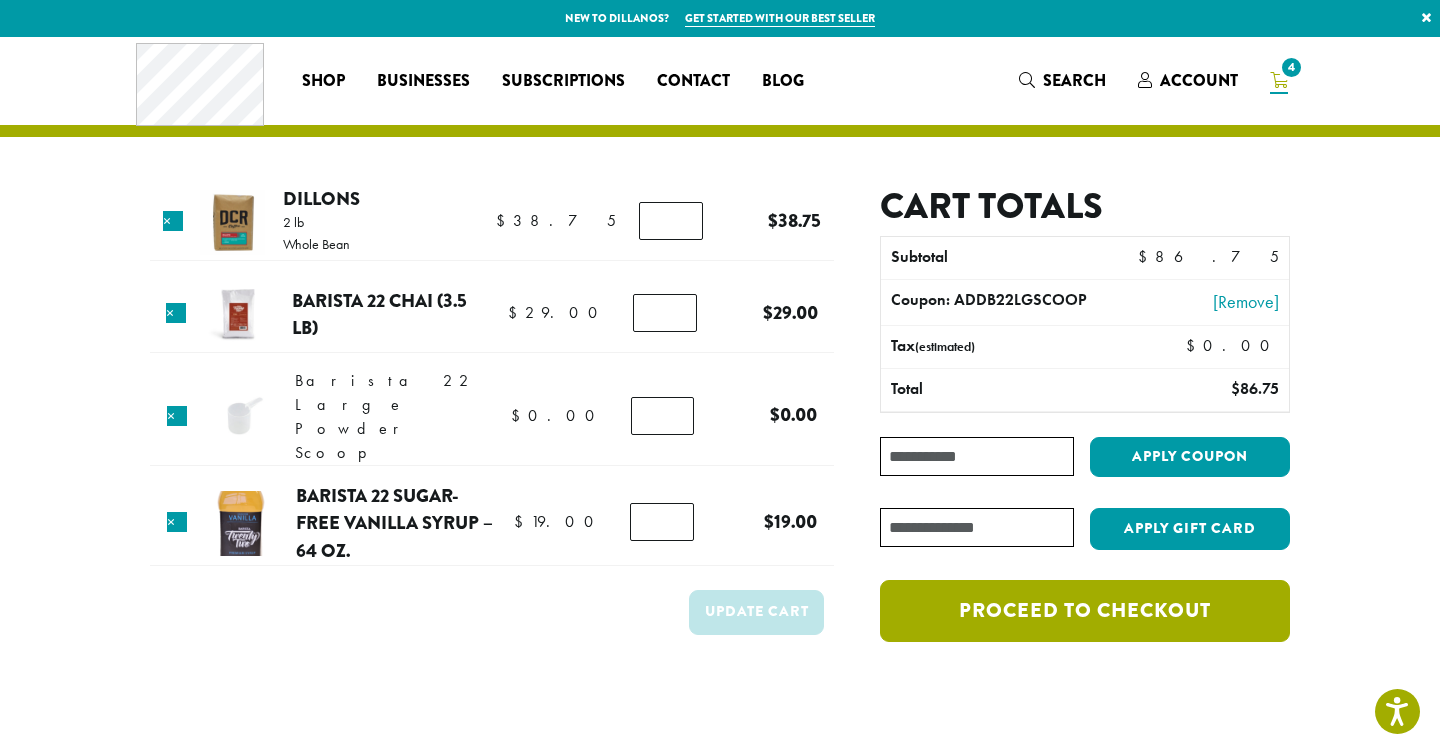 click on "Proceed to checkout" at bounding box center [1085, 611] 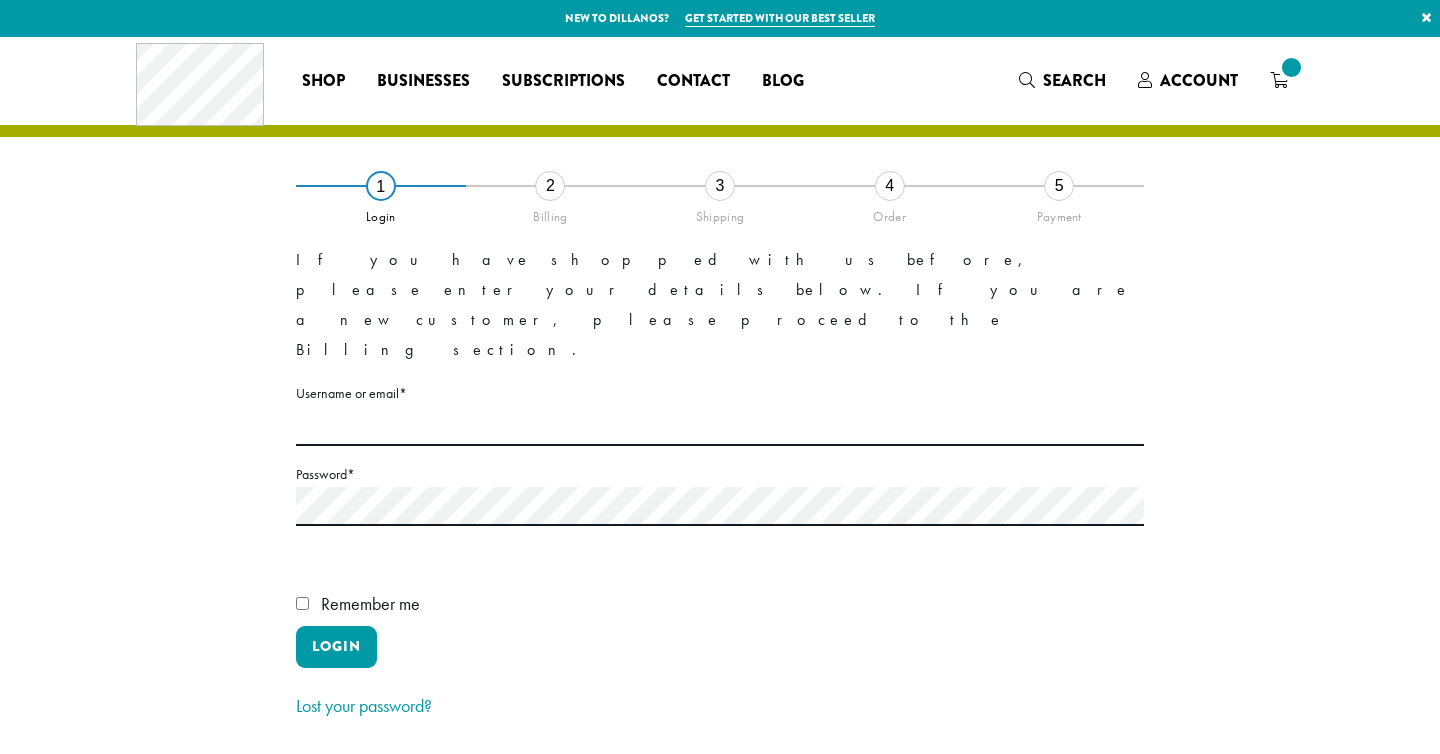 scroll, scrollTop: 0, scrollLeft: 0, axis: both 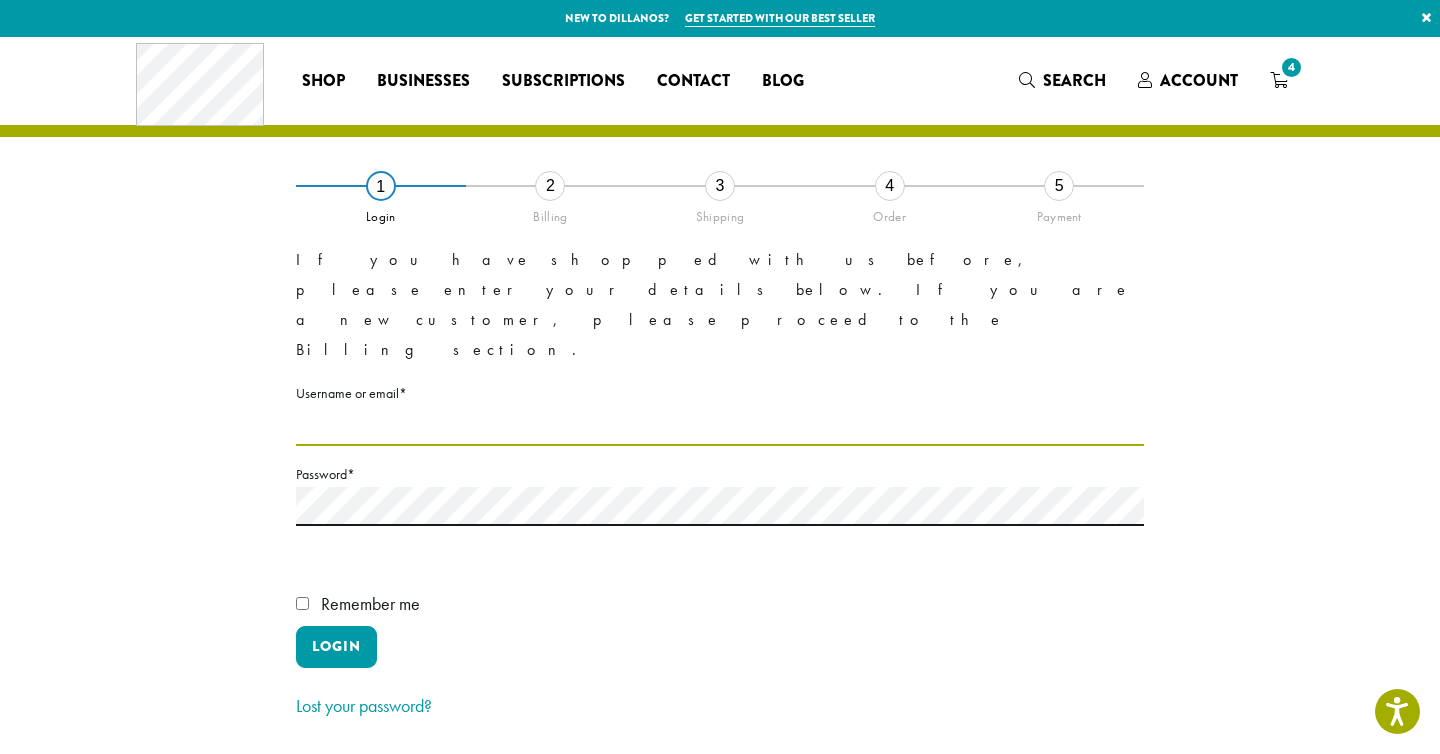 type on "**********" 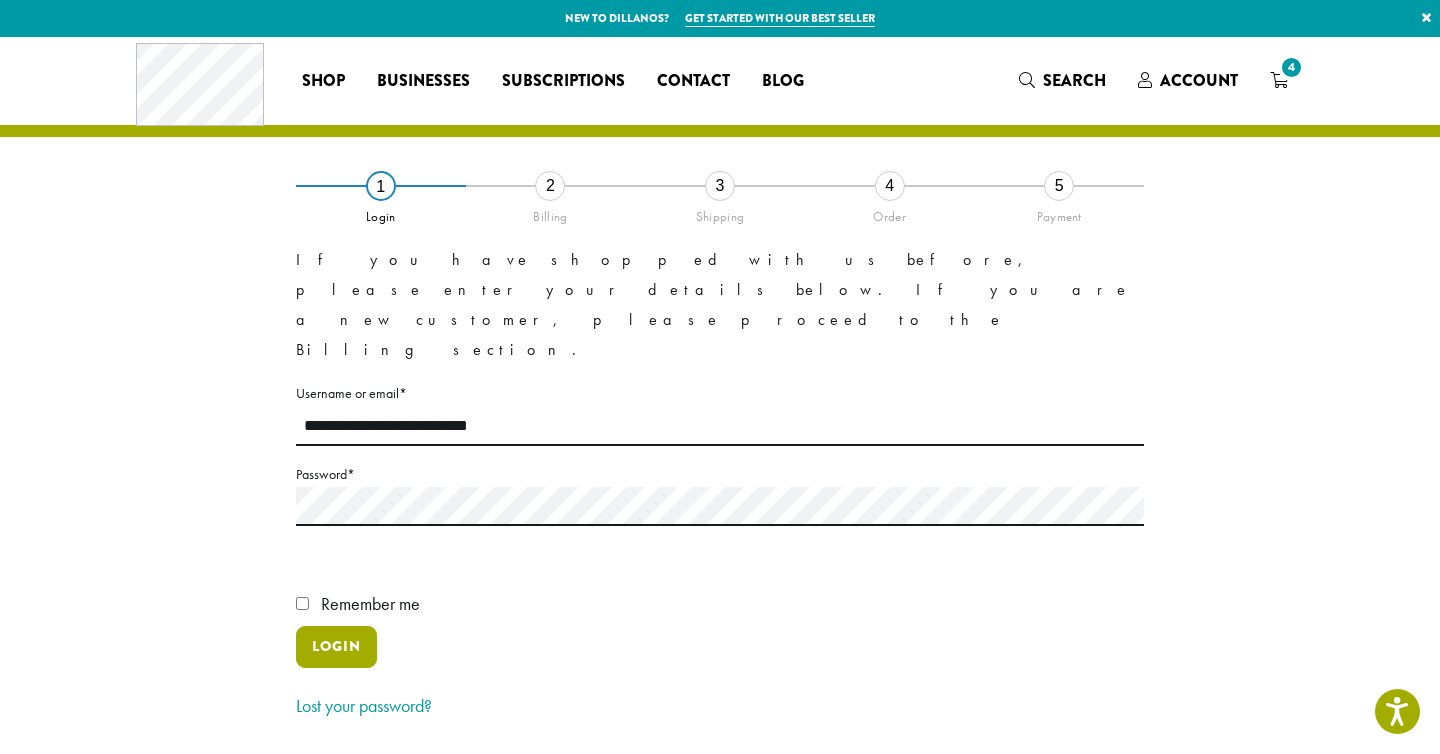 click on "Login" at bounding box center [336, 647] 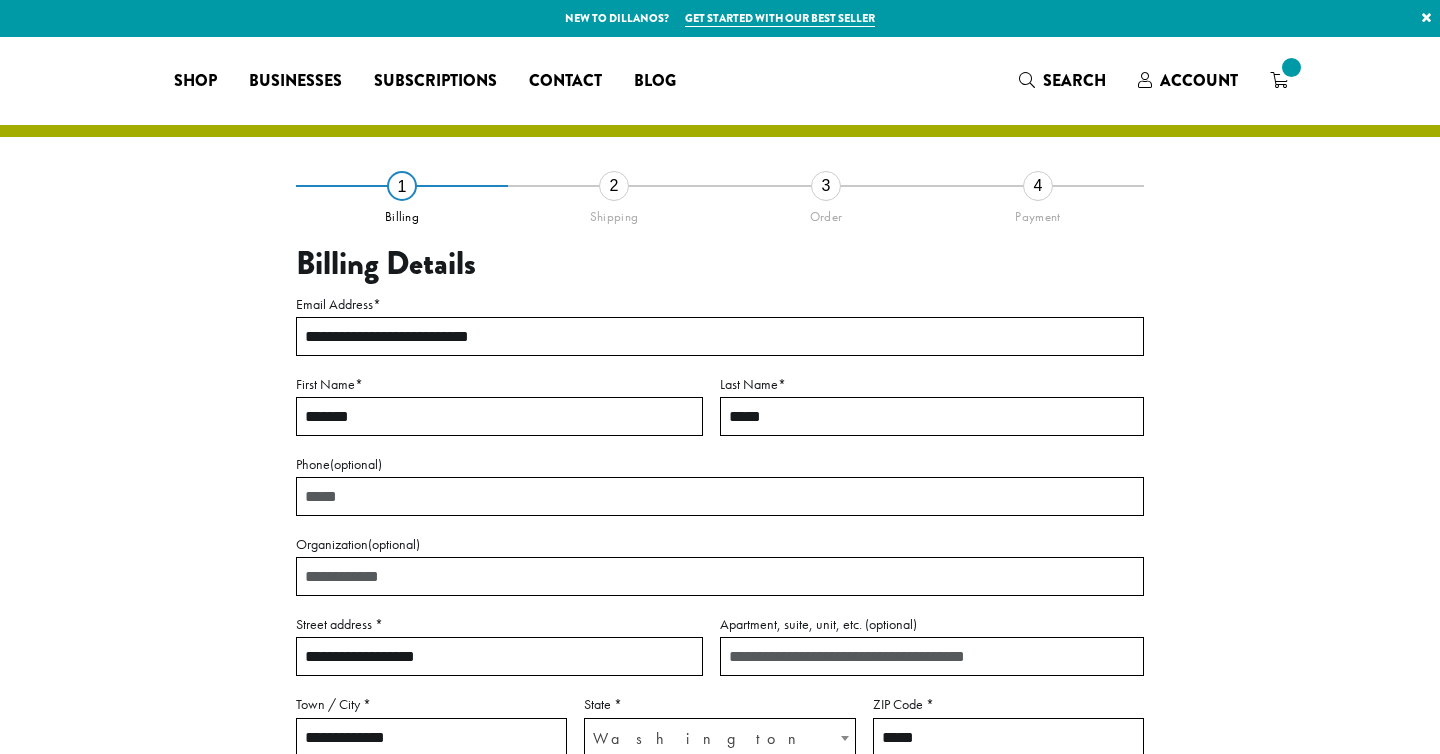 select on "**" 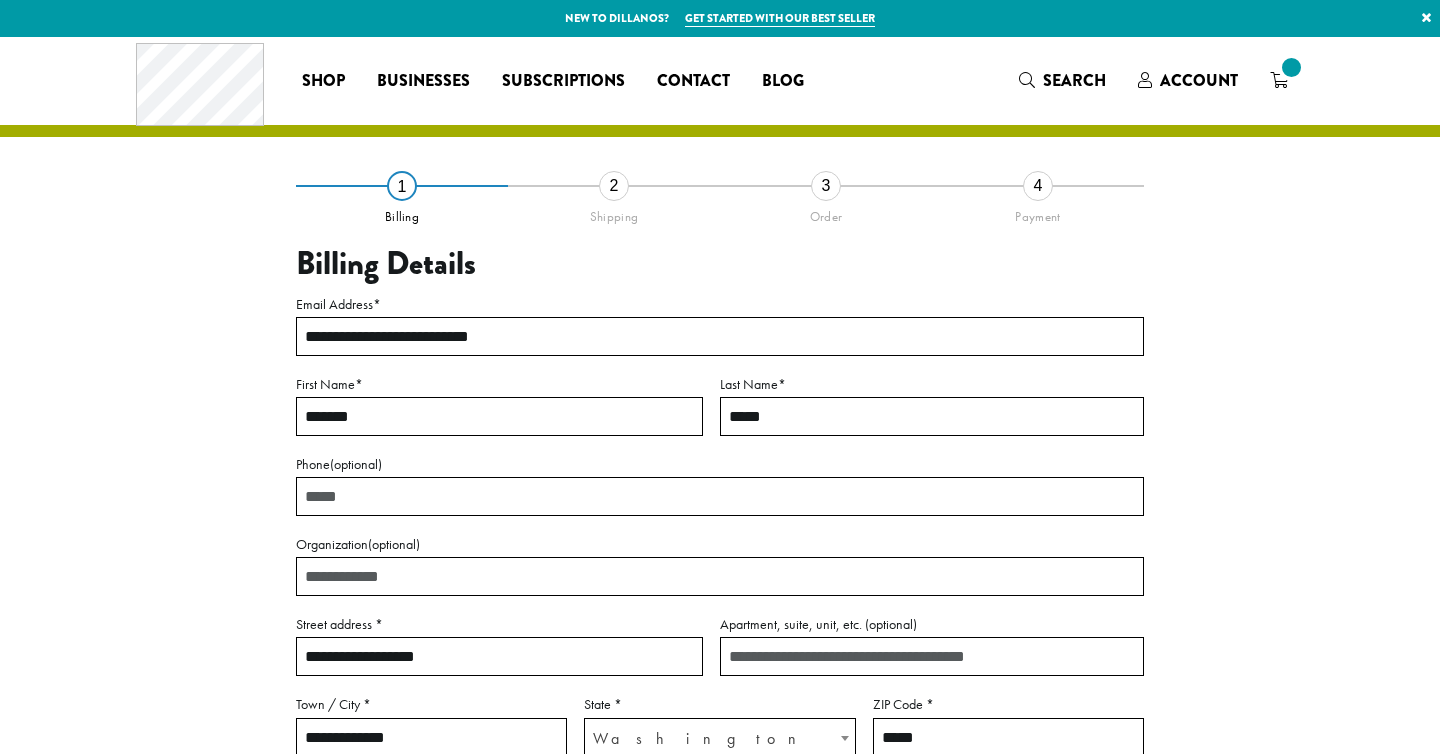 scroll, scrollTop: 0, scrollLeft: 0, axis: both 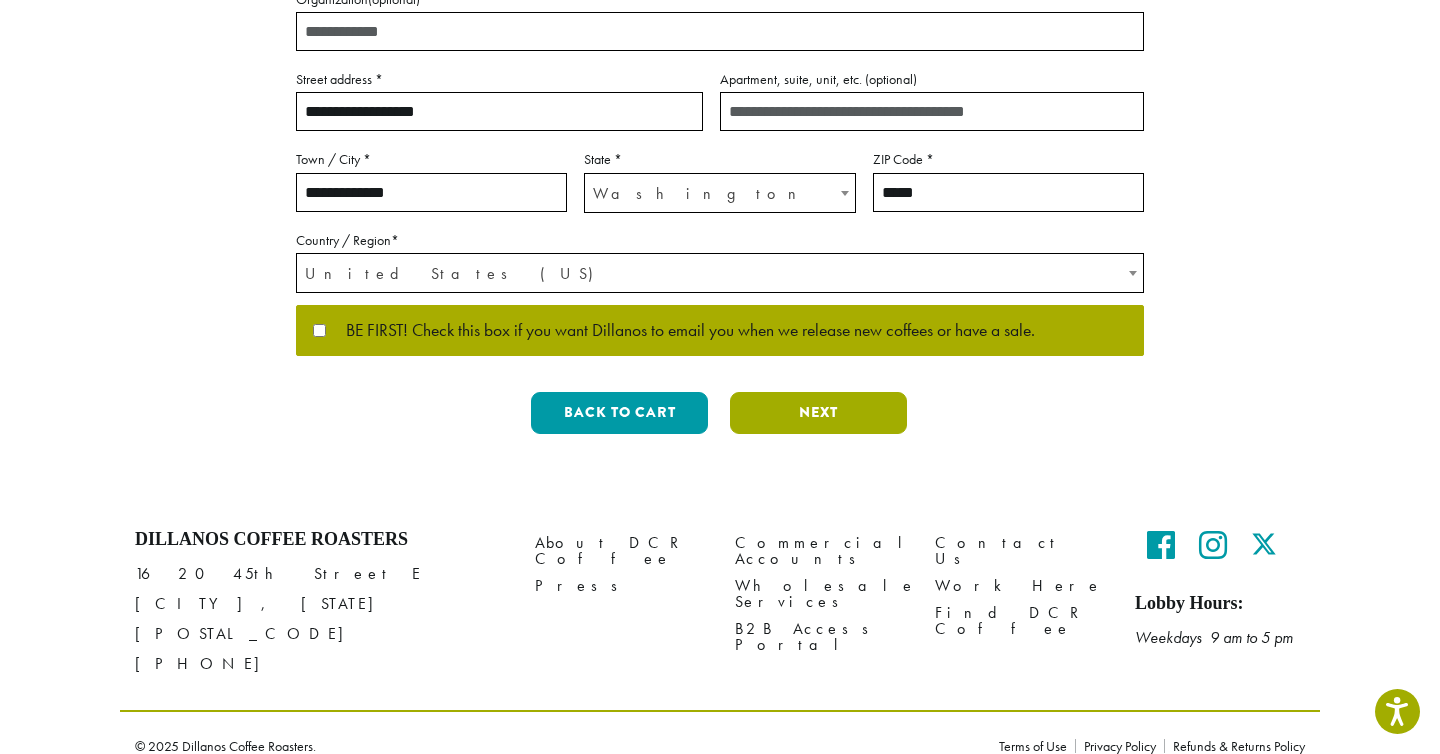 click on "Next" at bounding box center [818, 413] 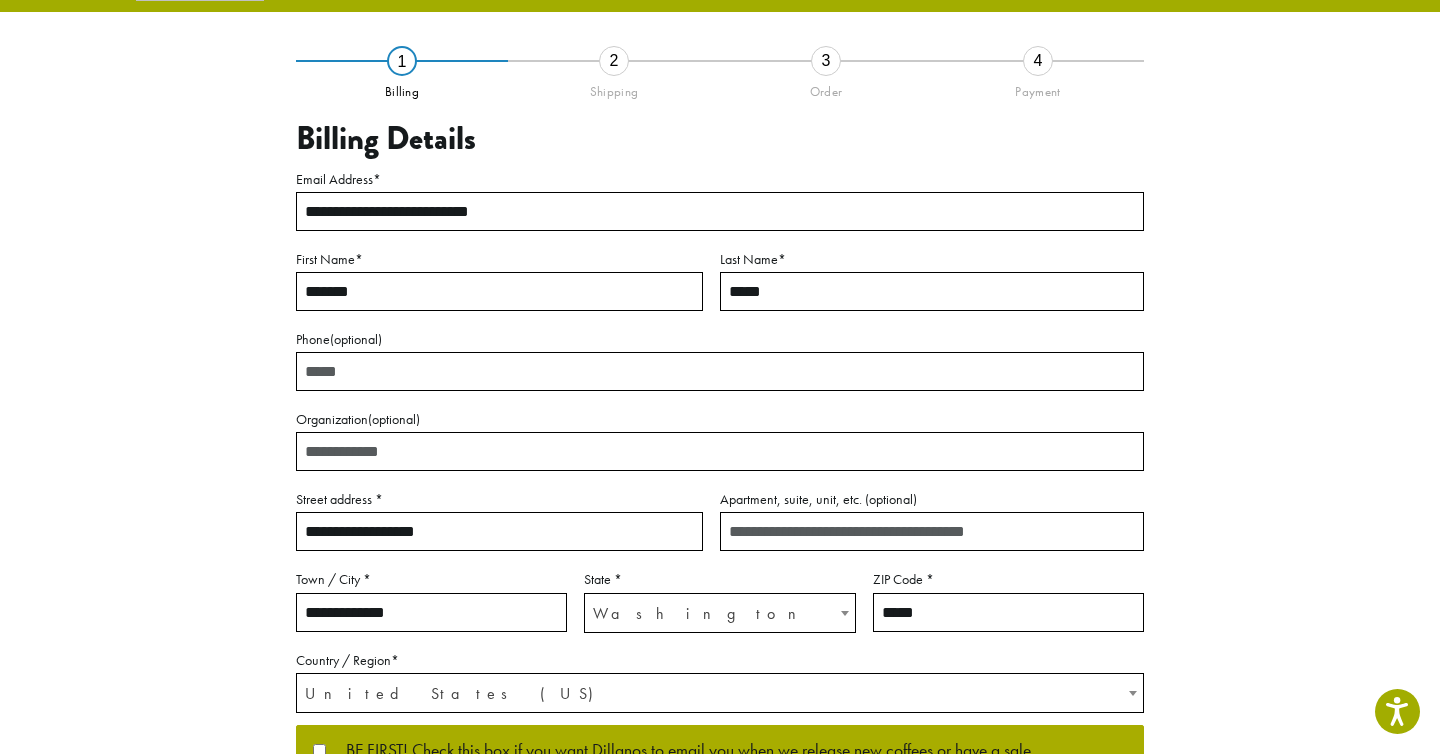 scroll, scrollTop: 90, scrollLeft: 0, axis: vertical 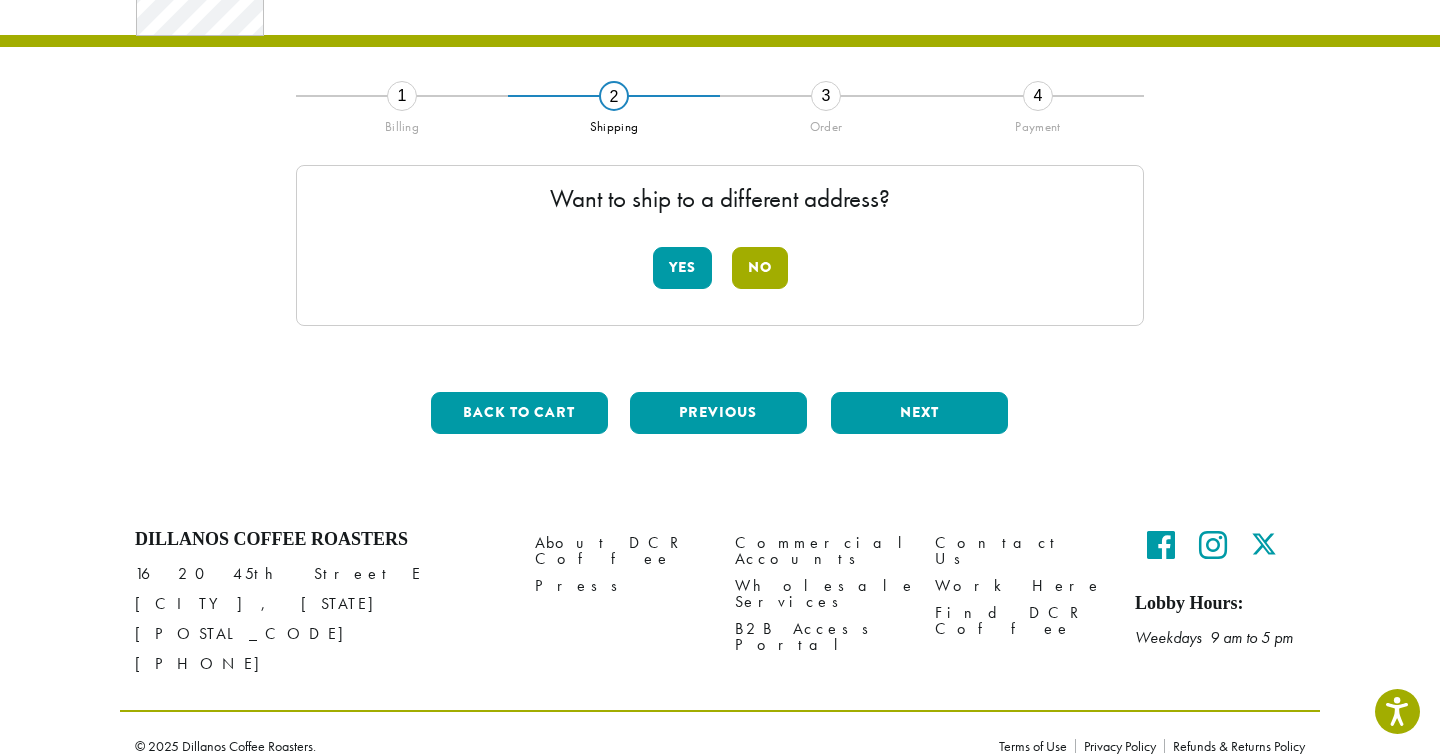 click on "No" at bounding box center [760, 268] 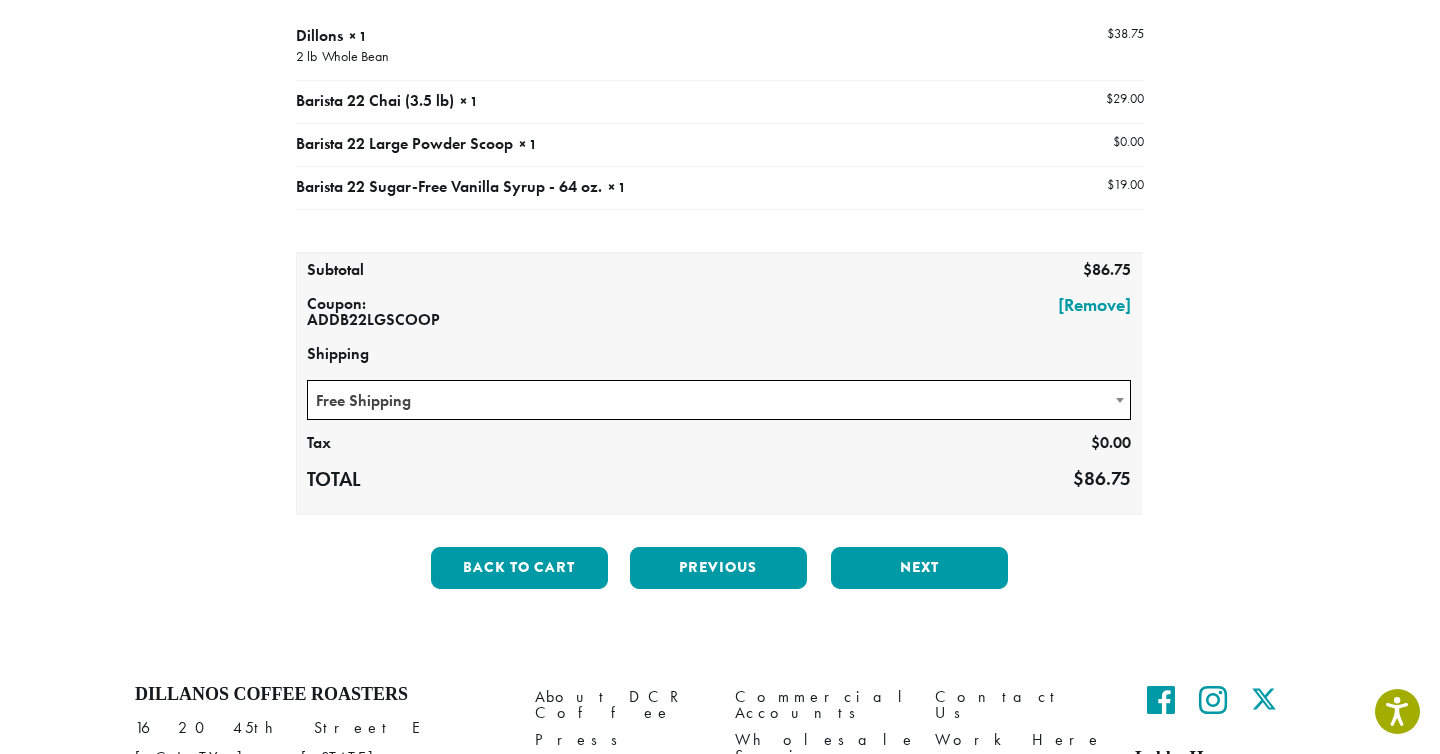 scroll, scrollTop: 281, scrollLeft: 0, axis: vertical 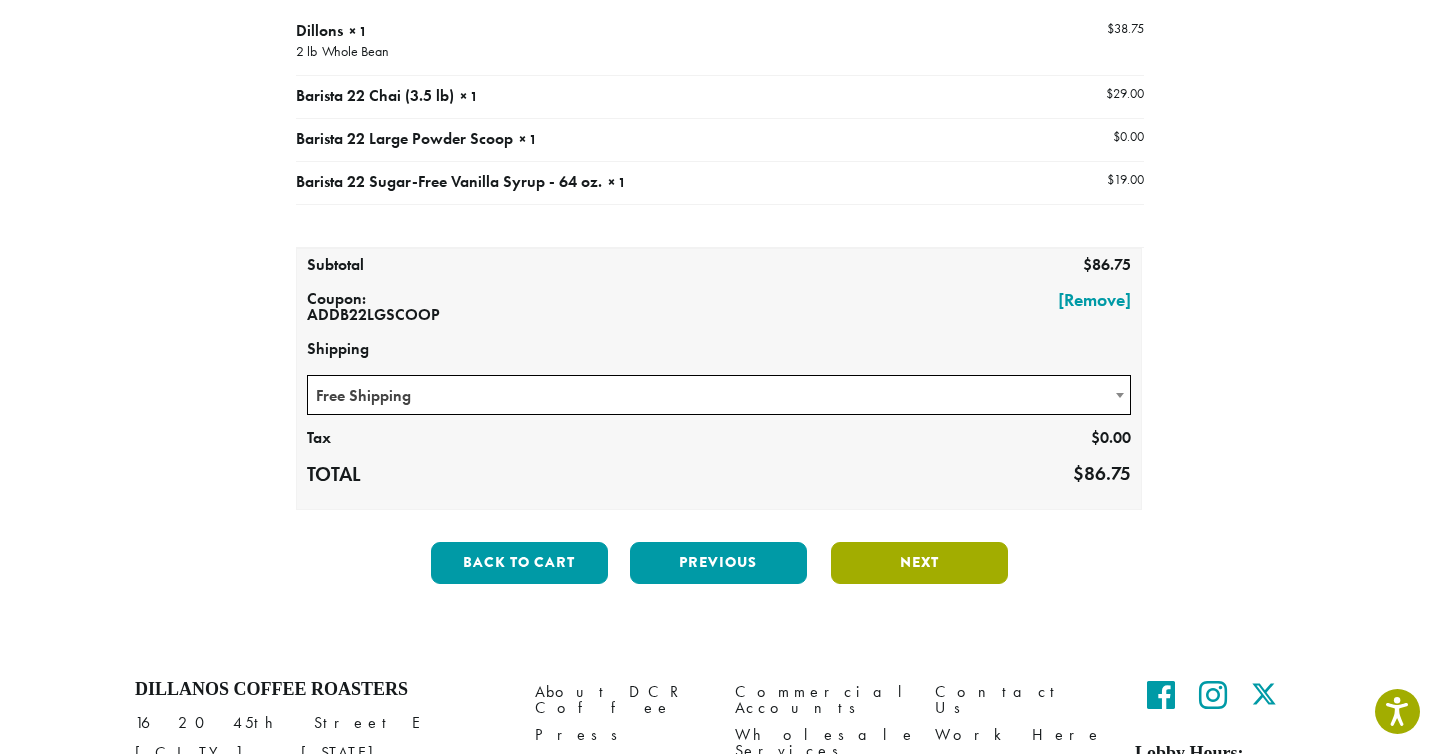 click on "Next" at bounding box center [919, 563] 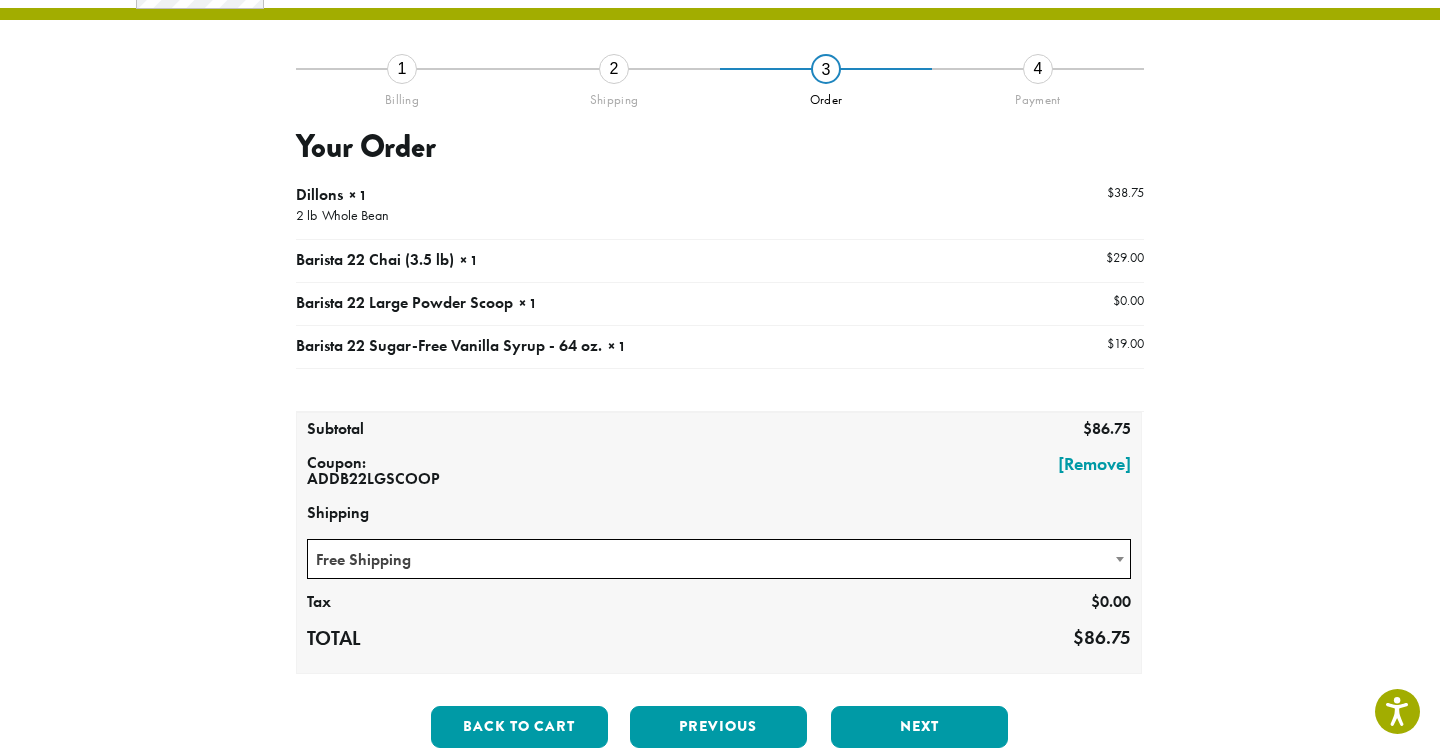 scroll, scrollTop: 114, scrollLeft: 0, axis: vertical 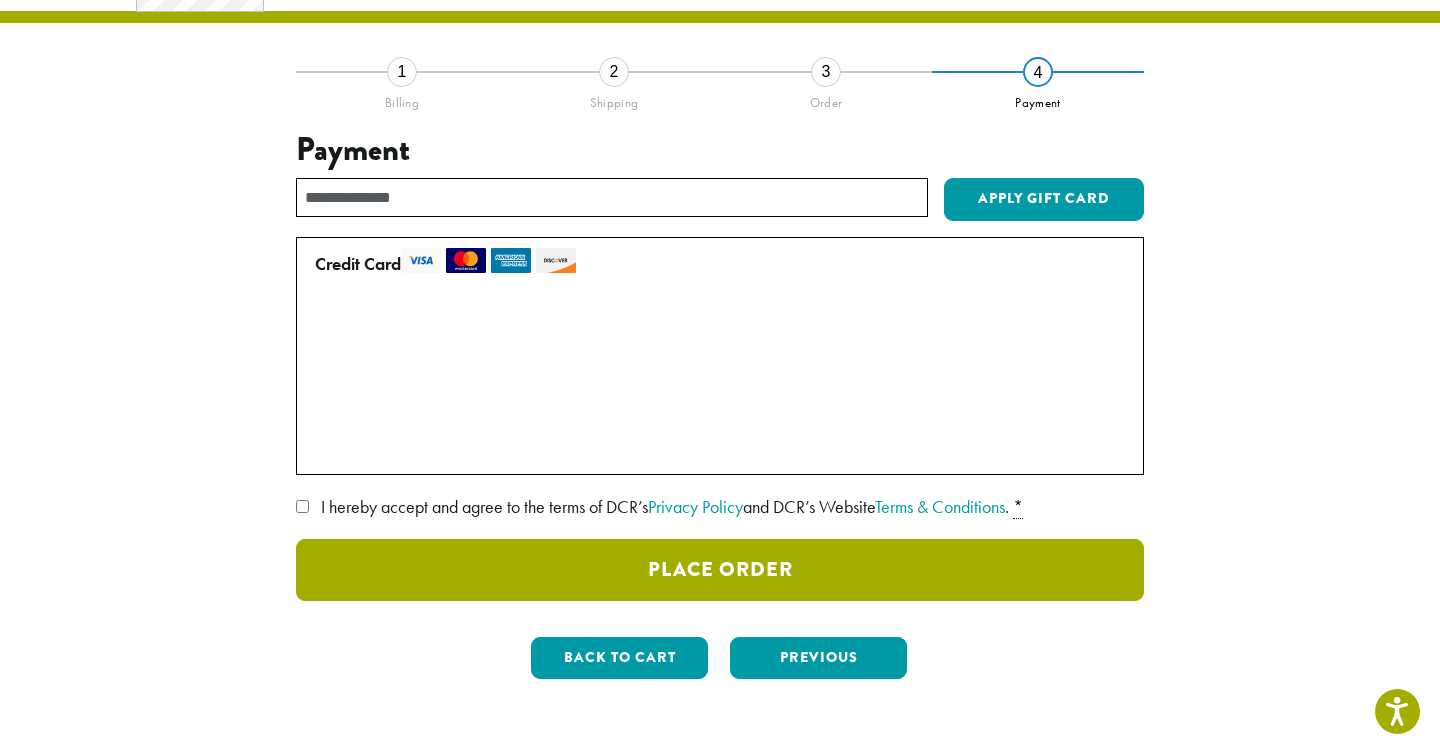 click on "Place Order" at bounding box center (720, 570) 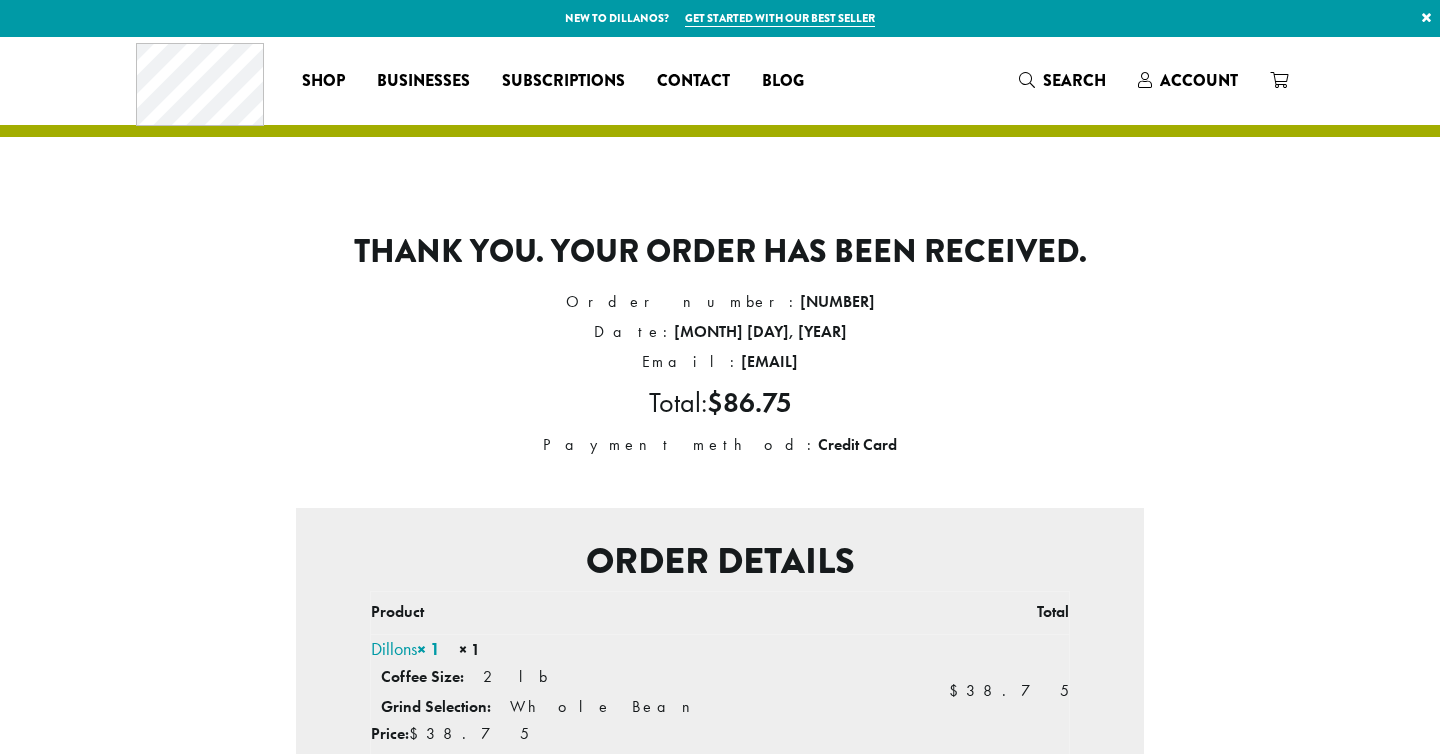 scroll, scrollTop: 0, scrollLeft: 0, axis: both 